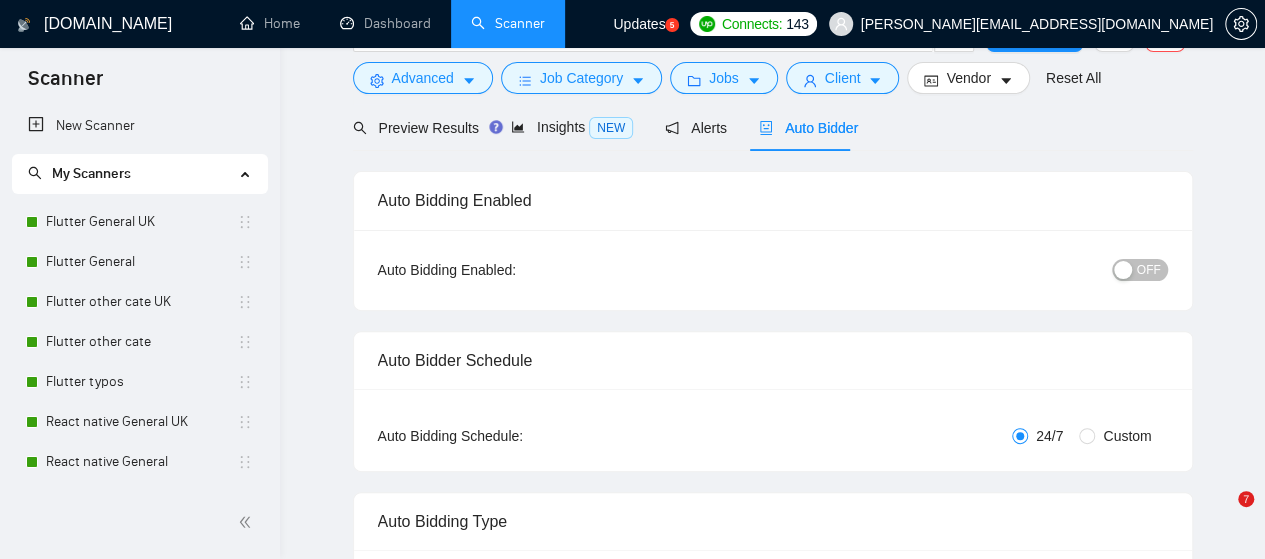 scroll, scrollTop: 0, scrollLeft: 0, axis: both 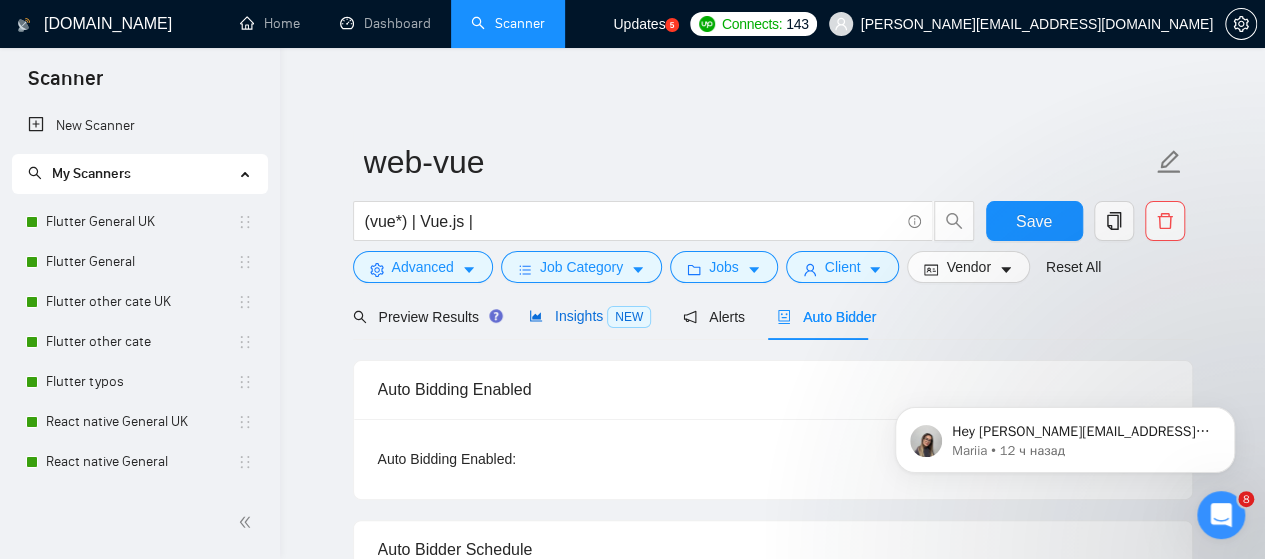 click on "Insights NEW" at bounding box center (590, 316) 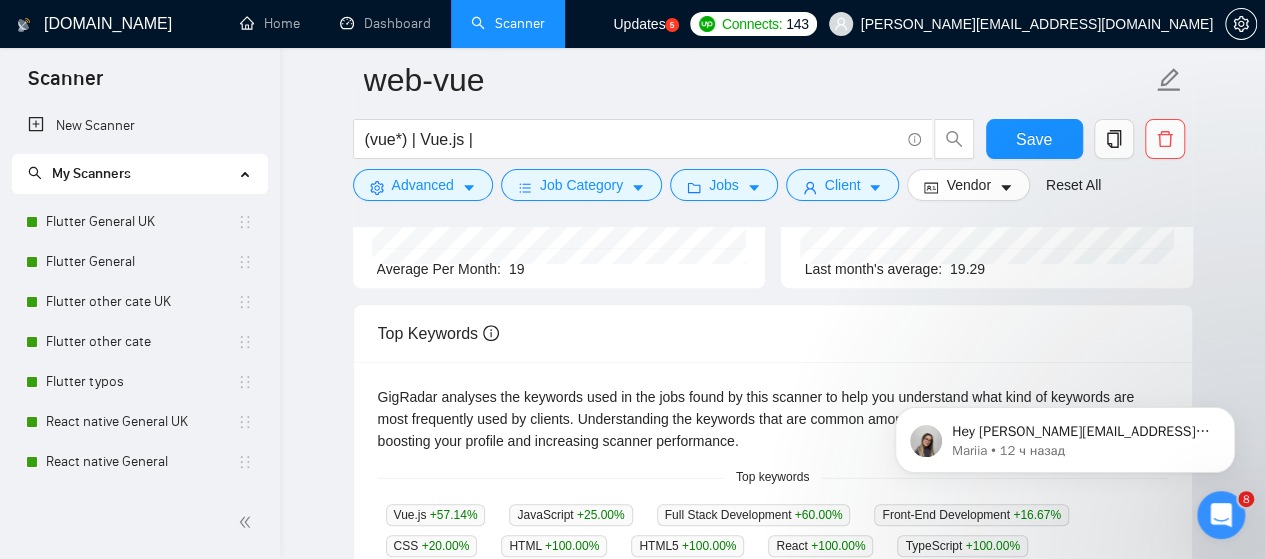 scroll, scrollTop: 500, scrollLeft: 0, axis: vertical 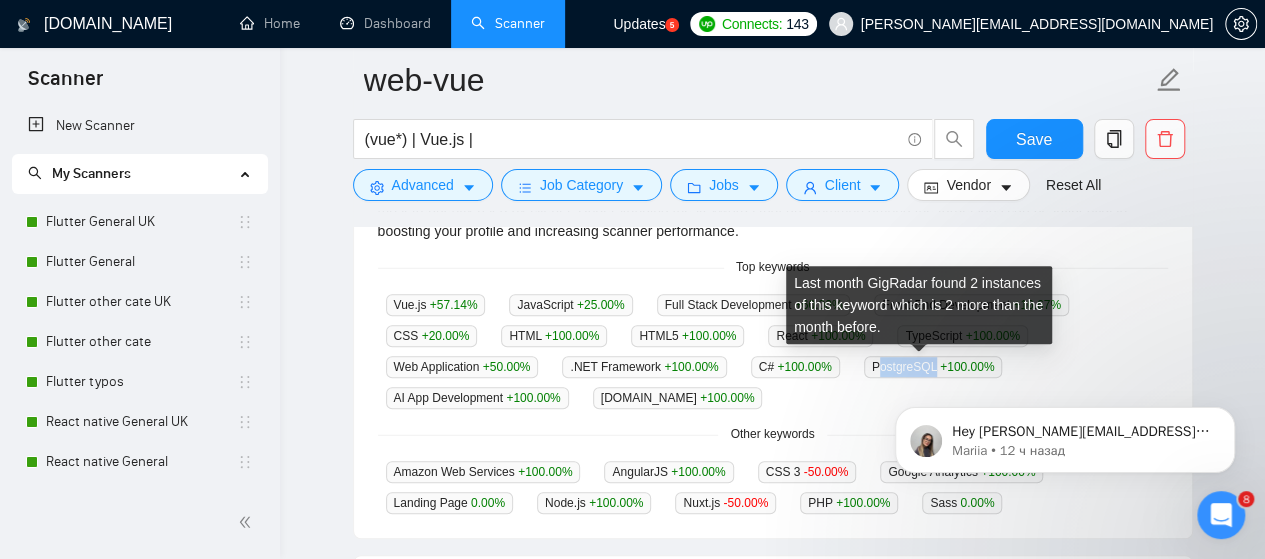 drag, startPoint x: 864, startPoint y: 361, endPoint x: 919, endPoint y: 363, distance: 55.03635 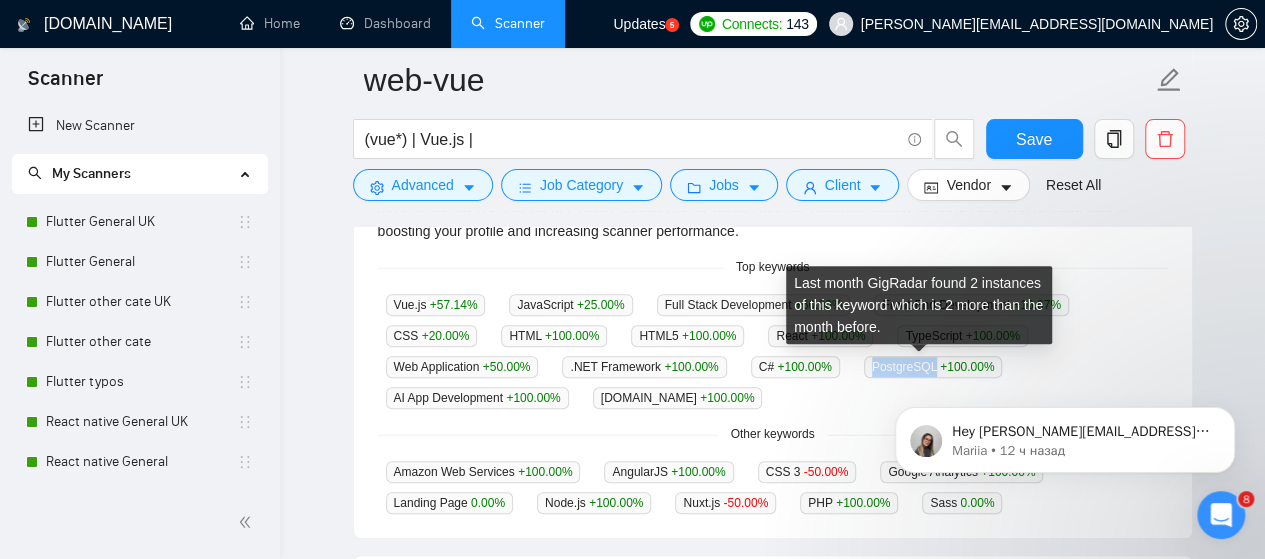 drag, startPoint x: 861, startPoint y: 362, endPoint x: 912, endPoint y: 356, distance: 51.351727 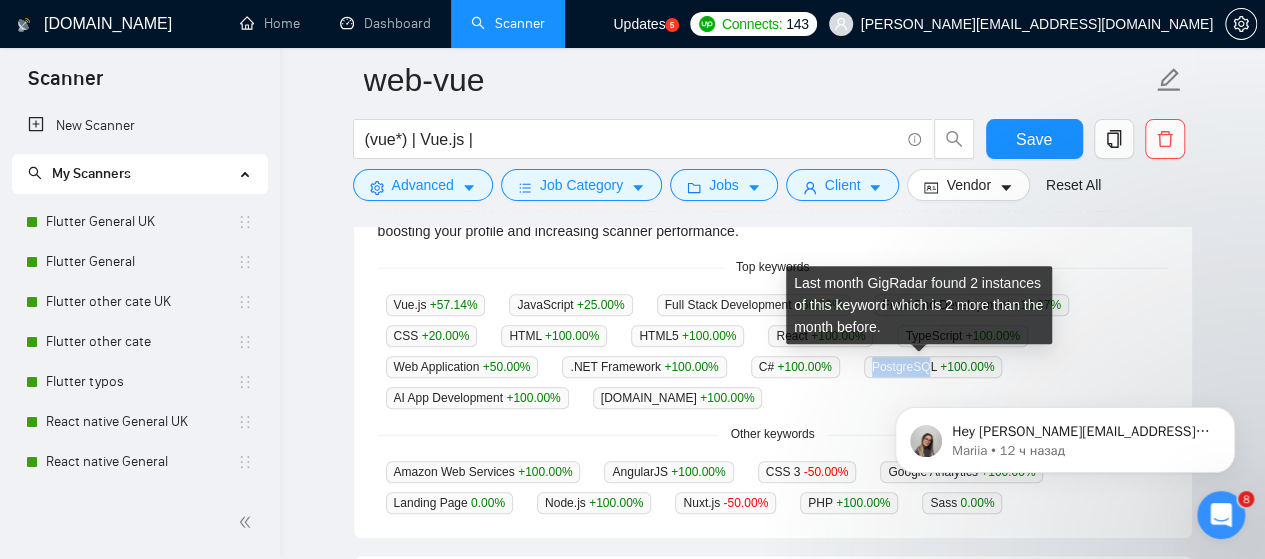 copy on "PostgreSQ" 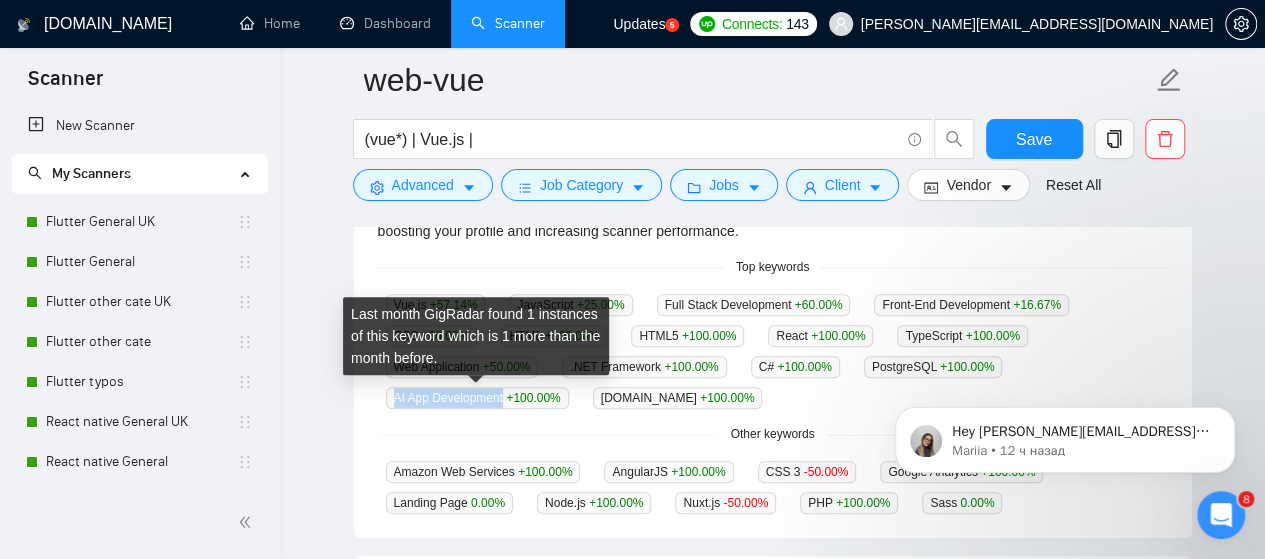 drag, startPoint x: 394, startPoint y: 397, endPoint x: 504, endPoint y: 394, distance: 110.0409 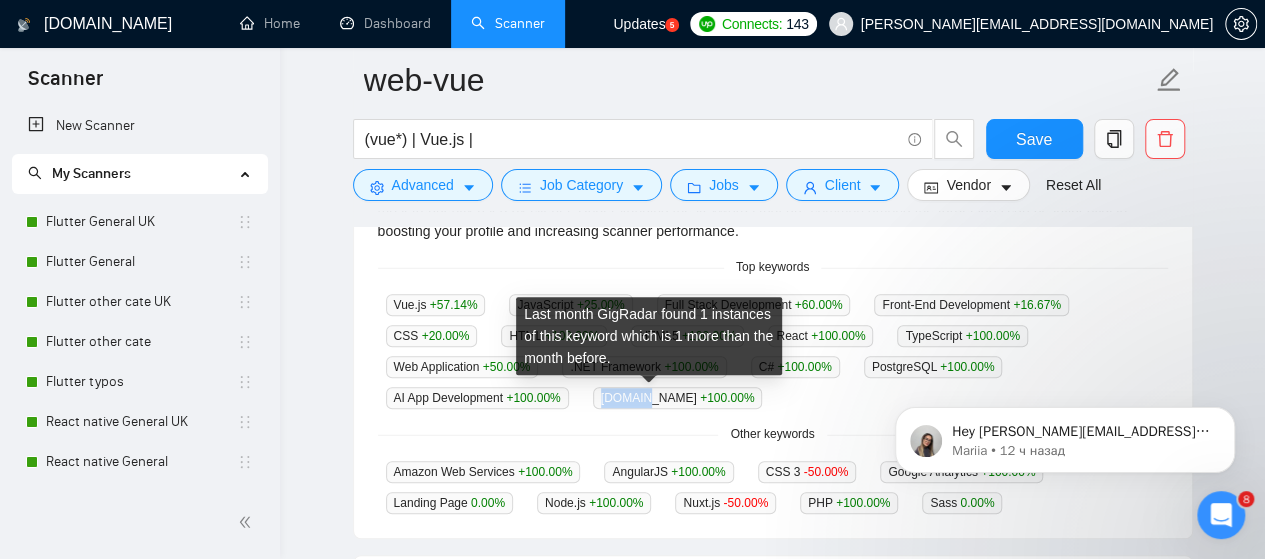 drag, startPoint x: 614, startPoint y: 393, endPoint x: 644, endPoint y: 393, distance: 30 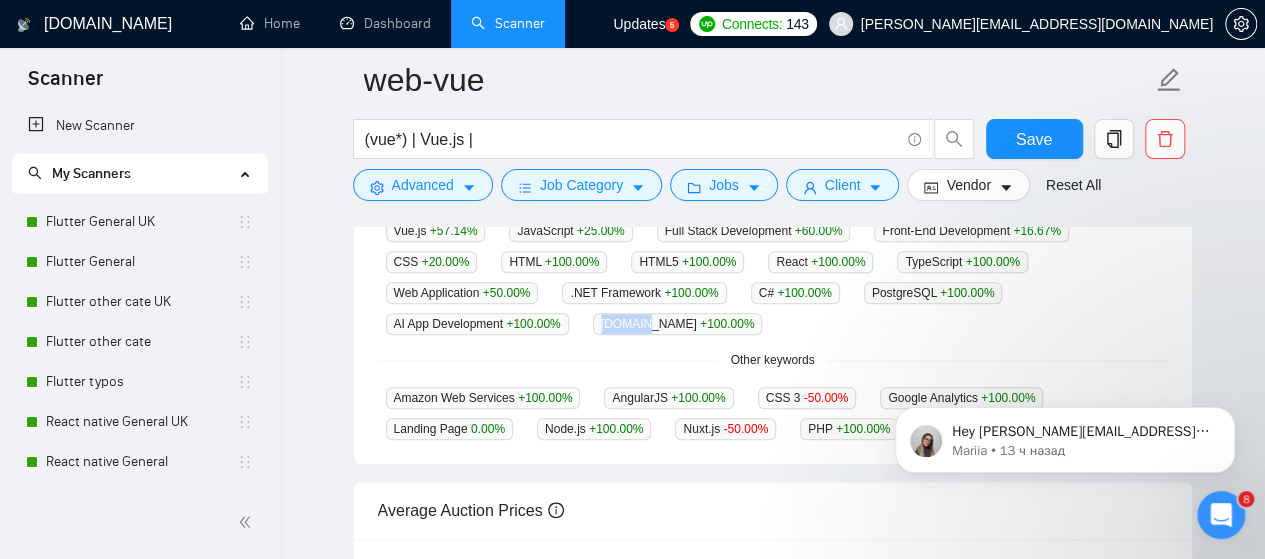 scroll, scrollTop: 600, scrollLeft: 0, axis: vertical 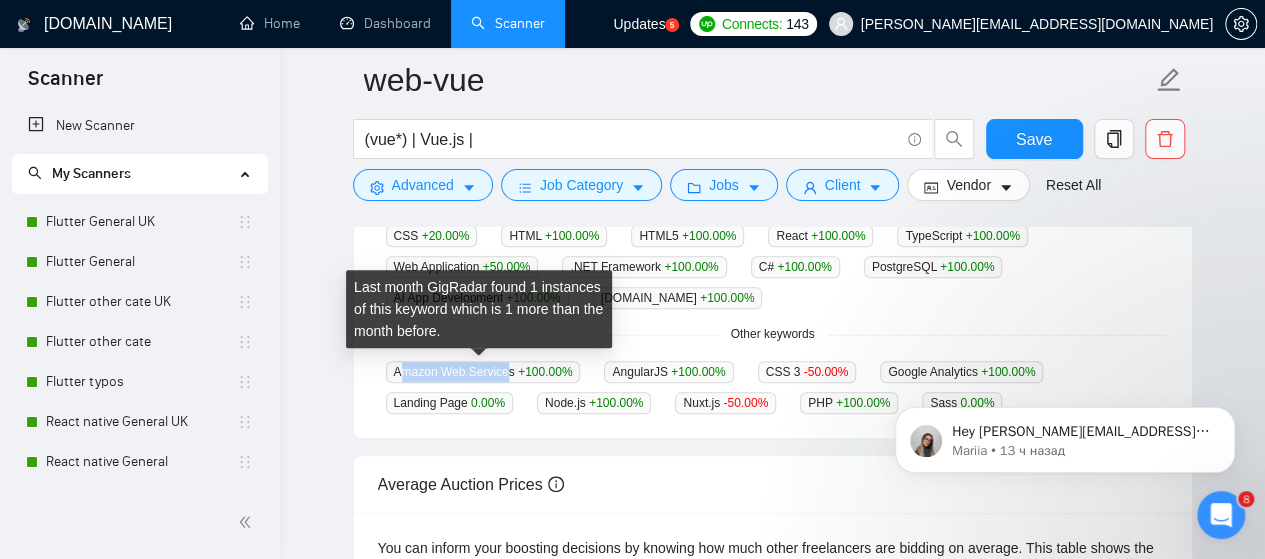 drag, startPoint x: 430, startPoint y: 375, endPoint x: 504, endPoint y: 373, distance: 74.02702 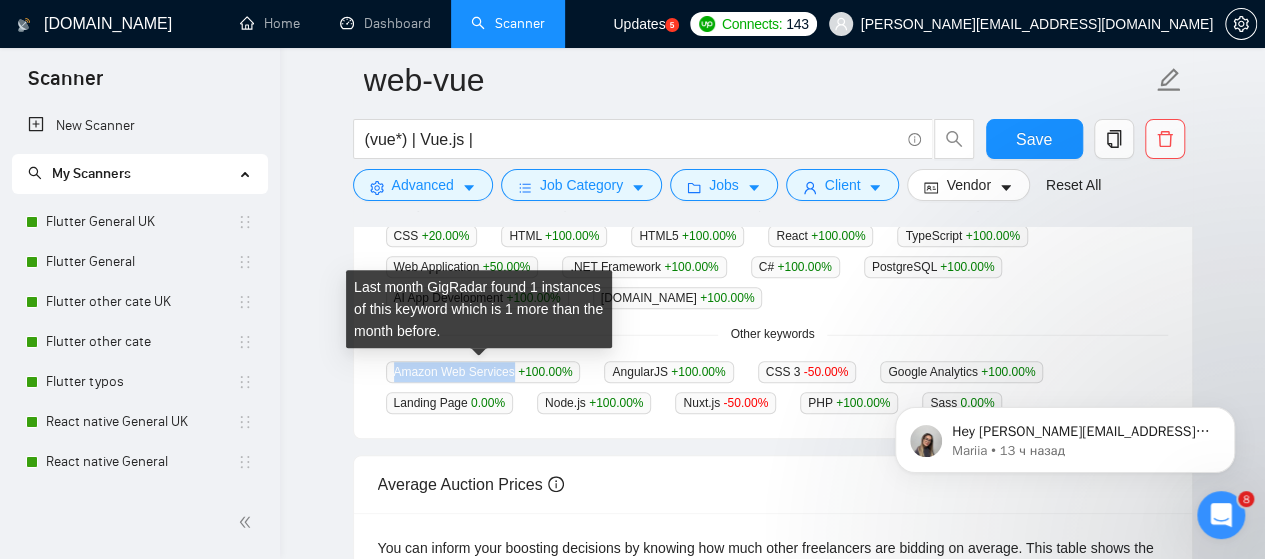 drag, startPoint x: 393, startPoint y: 367, endPoint x: 508, endPoint y: 372, distance: 115.10864 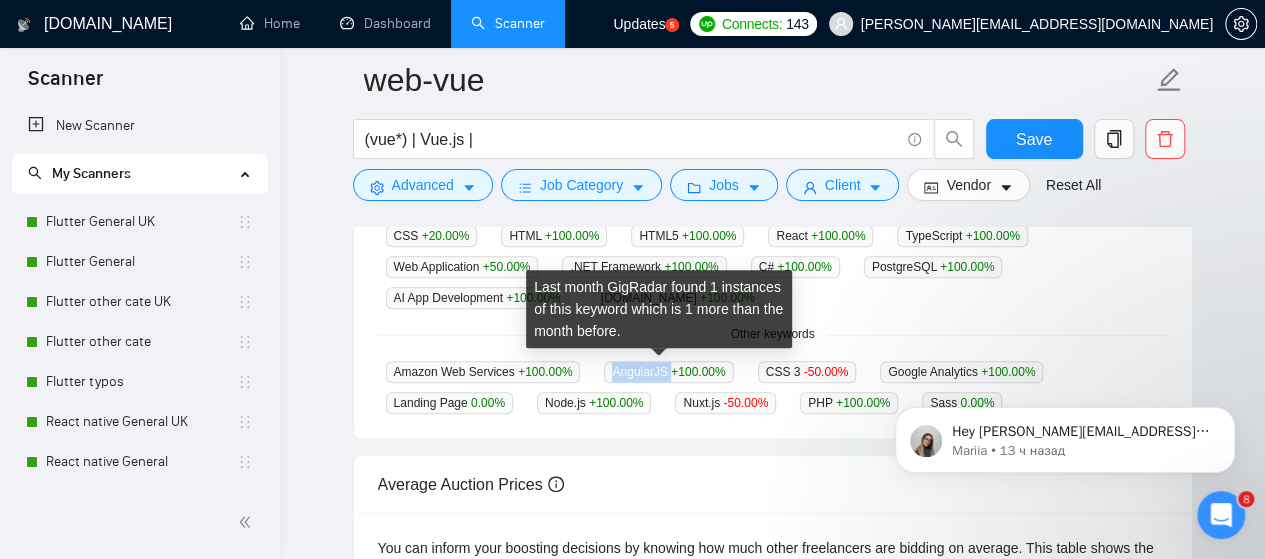 drag, startPoint x: 606, startPoint y: 365, endPoint x: 659, endPoint y: 363, distance: 53.037724 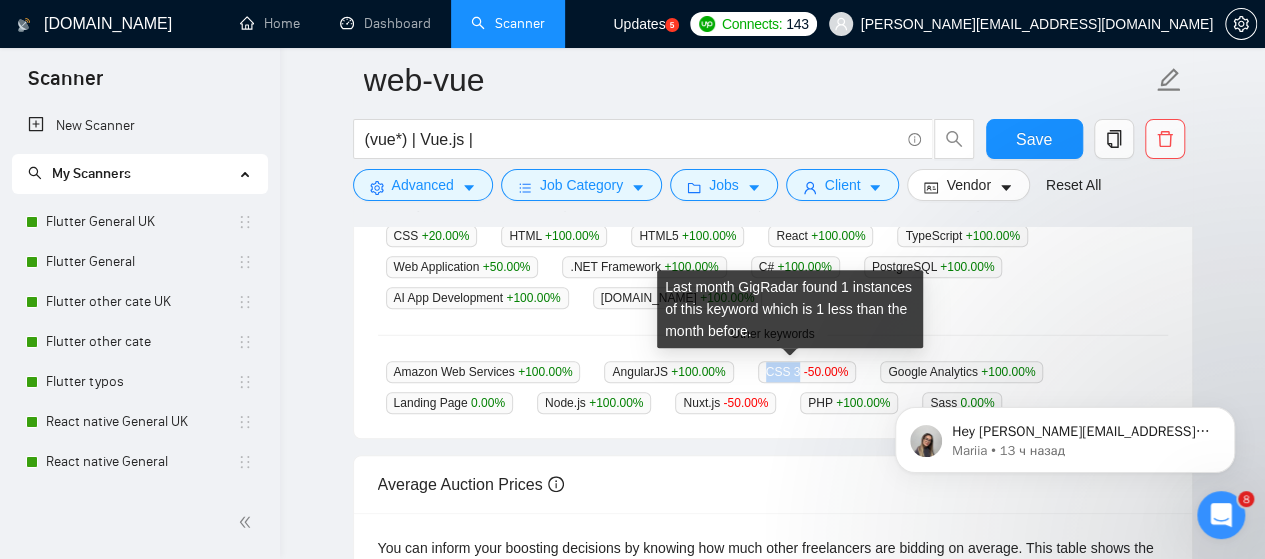drag, startPoint x: 754, startPoint y: 369, endPoint x: 782, endPoint y: 368, distance: 28.01785 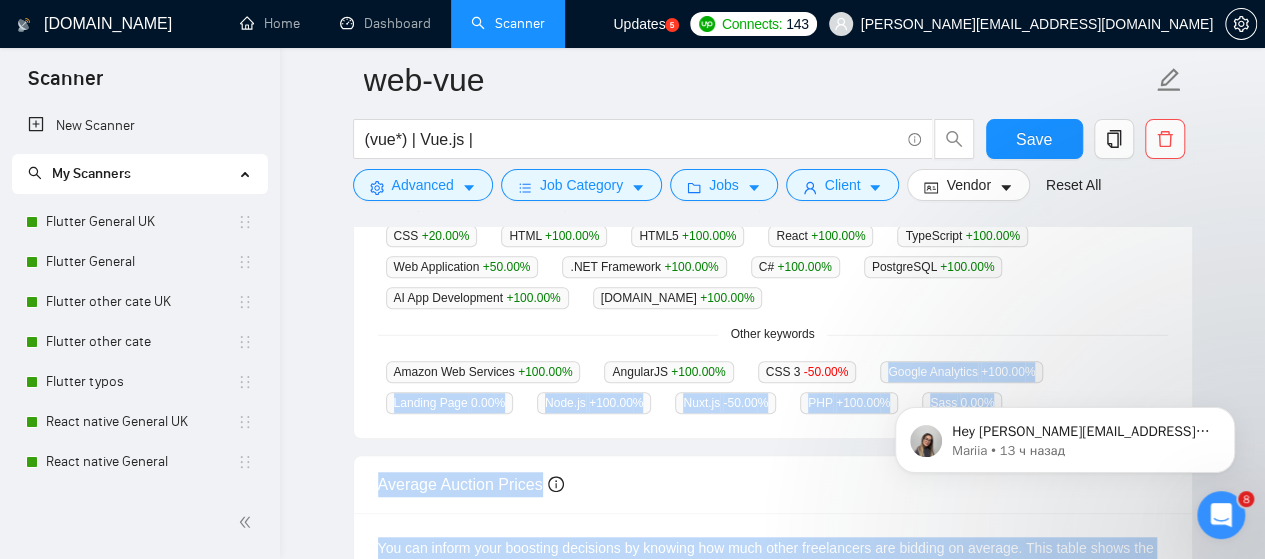 drag, startPoint x: 1733, startPoint y: 735, endPoint x: 932, endPoint y: 370, distance: 880.242 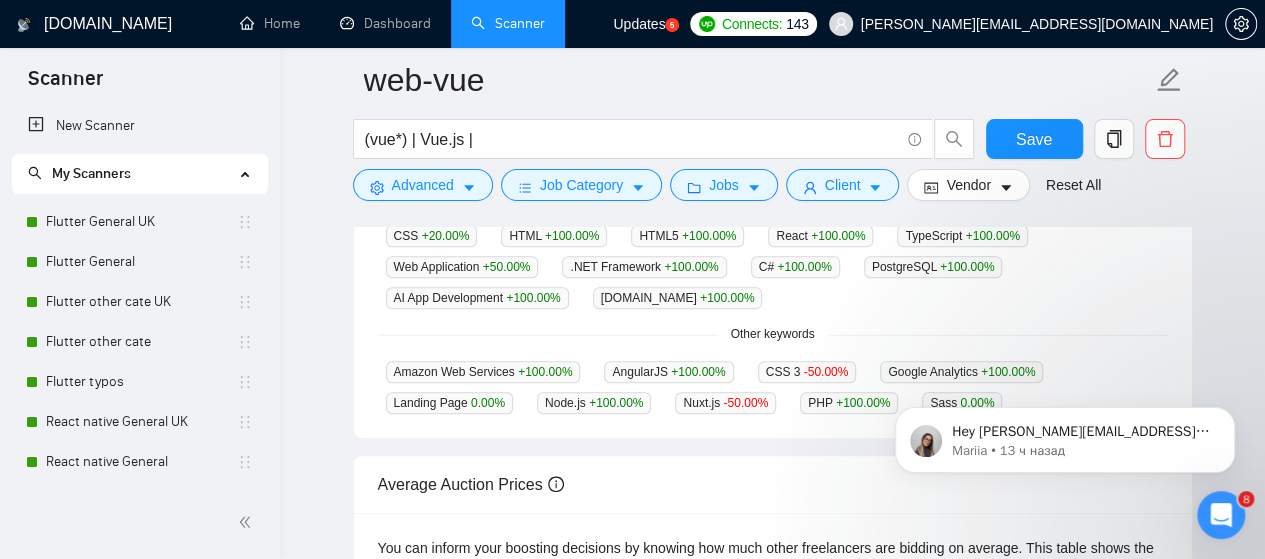 click on "Vue.js   +57.14 % JavaScript   +25.00 % Full Stack Development   +60.00 % Front-End Development   +16.67 % CSS   +20.00 % HTML   +100.00 % HTML5   +100.00 % React   +100.00 % TypeScript   +100.00 % Web Application   +50.00 % .NET Framework   +100.00 % C#   +100.00 % PostgreSQL   +100.00 % AI App Development   +100.00 % [DOMAIN_NAME]   +100.00 %" at bounding box center [773, 251] 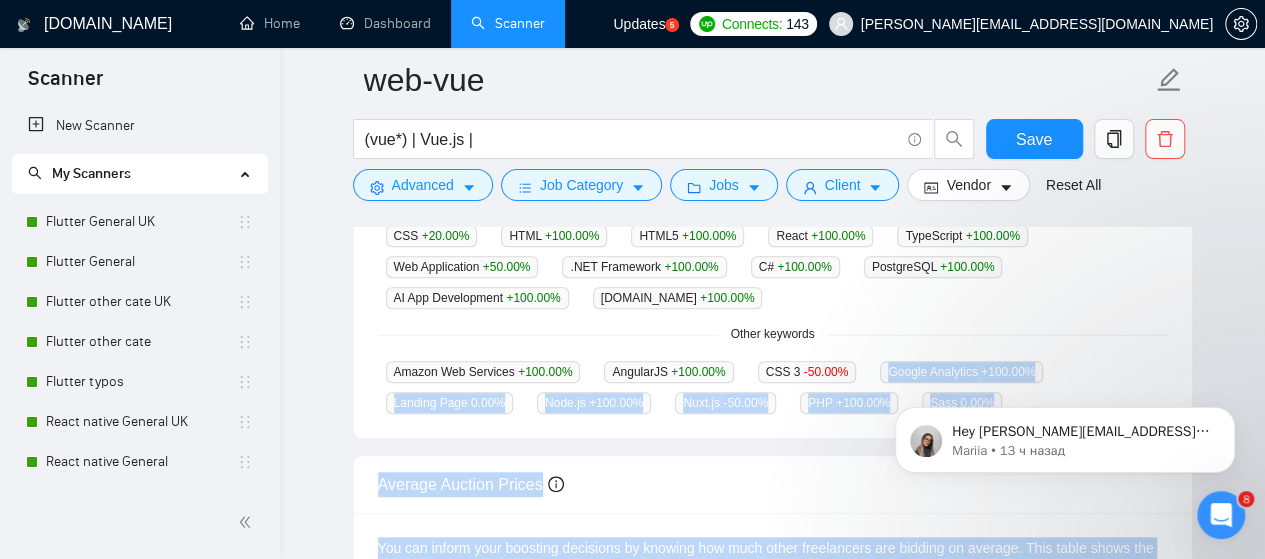 drag, startPoint x: 1733, startPoint y: 732, endPoint x: 930, endPoint y: 366, distance: 882.4766 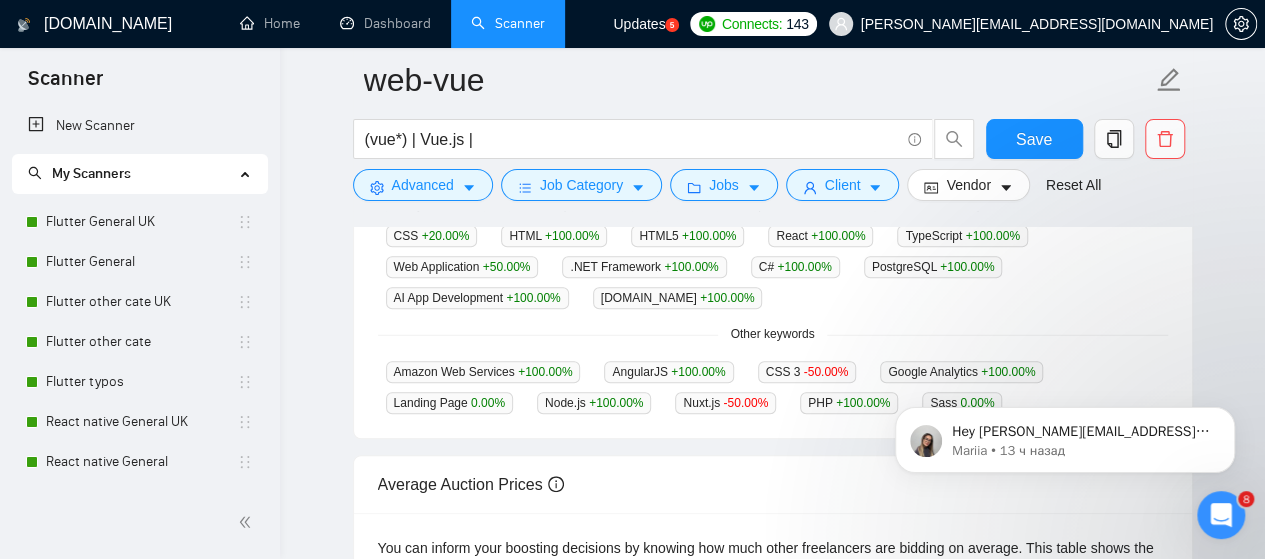 click on "Vue.js   +57.14 % JavaScript   +25.00 % Full Stack Development   +60.00 % Front-End Development   +16.67 % CSS   +20.00 % HTML   +100.00 % HTML5   +100.00 % React   +100.00 % TypeScript   +100.00 % Web Application   +50.00 % .NET Framework   +100.00 % C#   +100.00 % PostgreSQL   +100.00 % AI App Development   +100.00 % [DOMAIN_NAME]   +100.00 %" at bounding box center (773, 251) 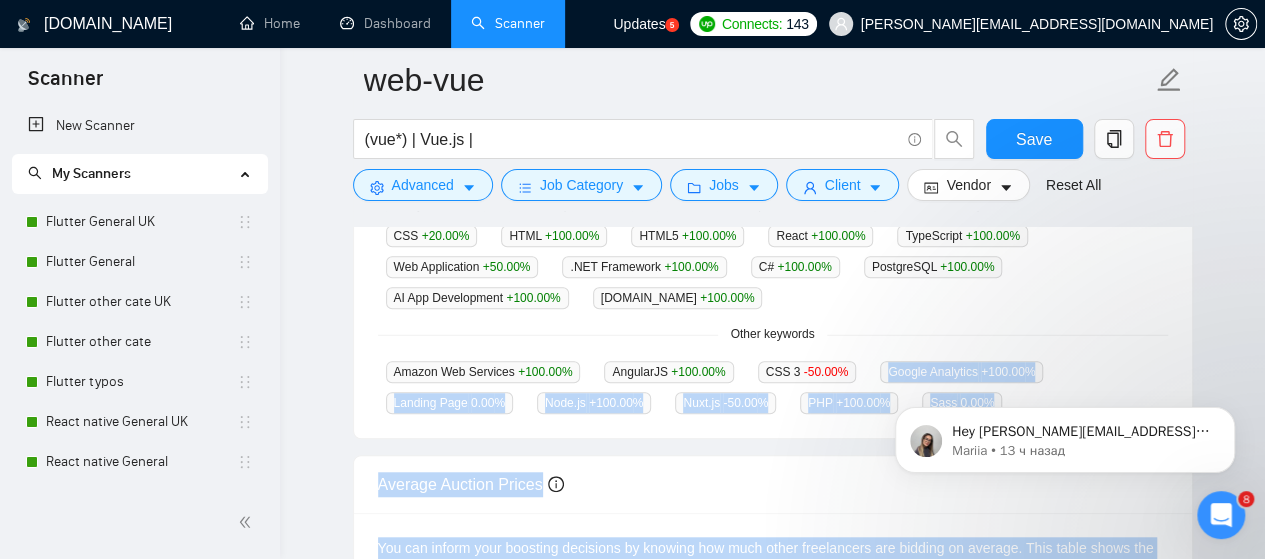 drag, startPoint x: 1733, startPoint y: 738, endPoint x: 932, endPoint y: 369, distance: 881.90814 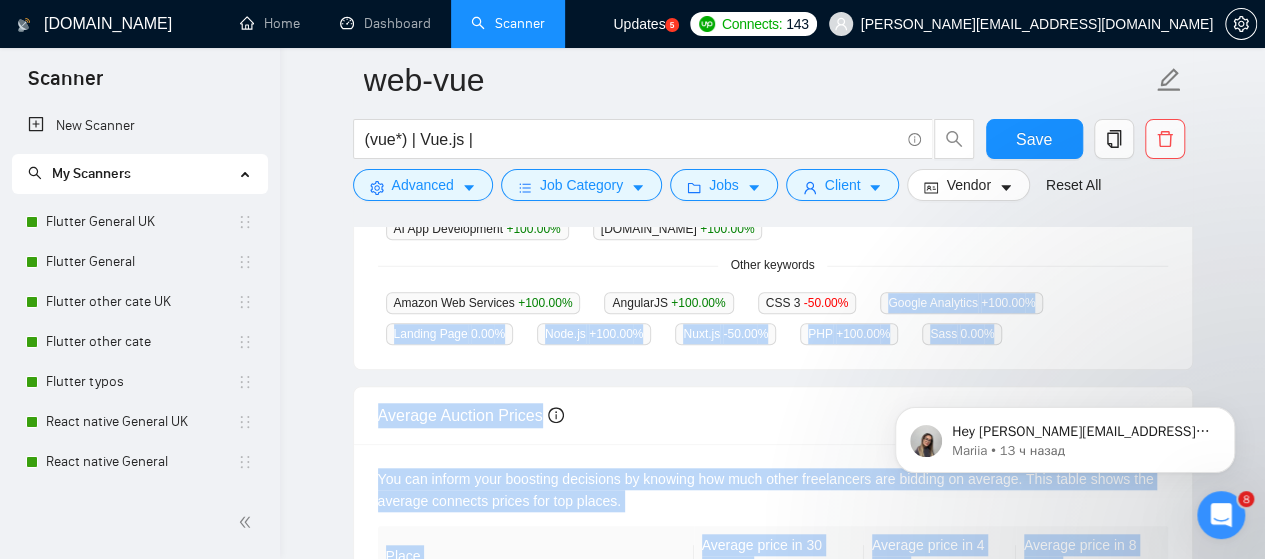 scroll, scrollTop: 700, scrollLeft: 0, axis: vertical 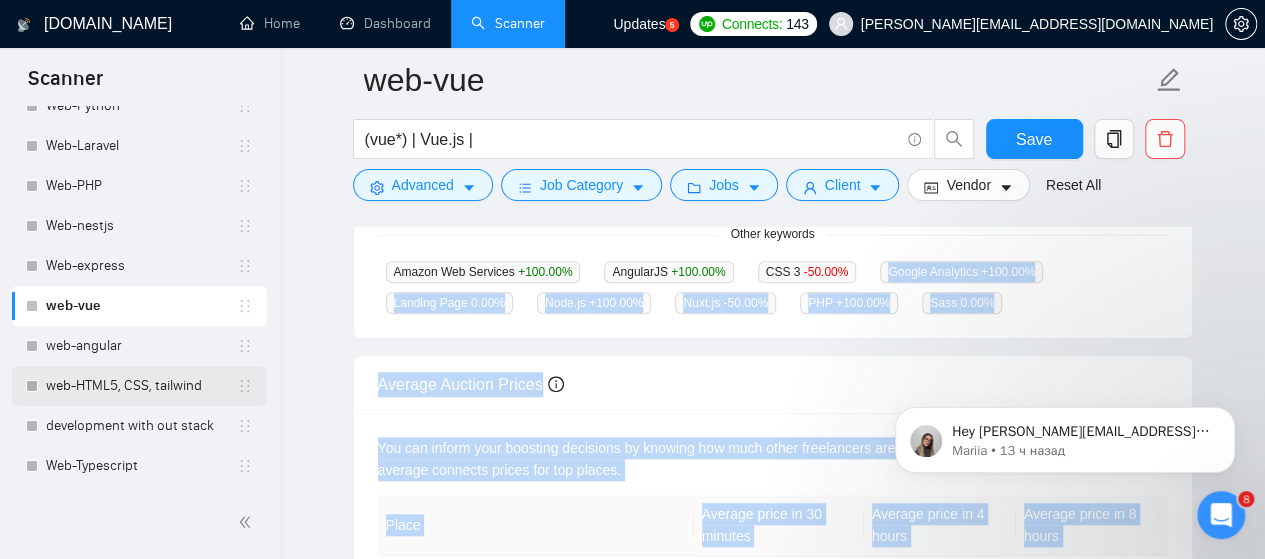 click on "web-HTML5, CSS, tailwind" at bounding box center (141, 386) 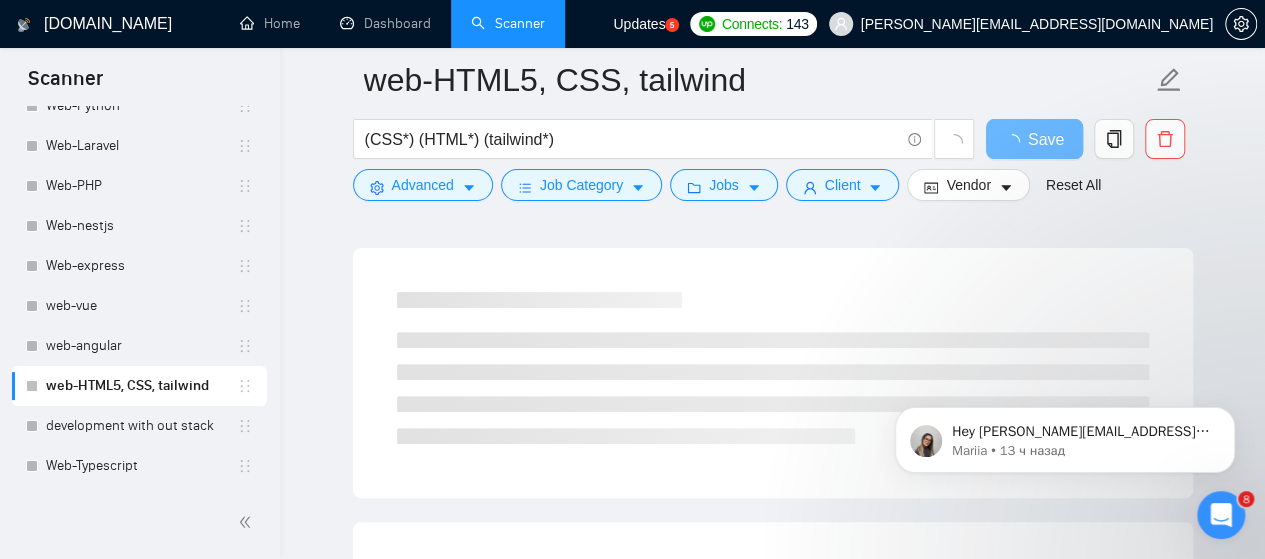 scroll, scrollTop: 700, scrollLeft: 0, axis: vertical 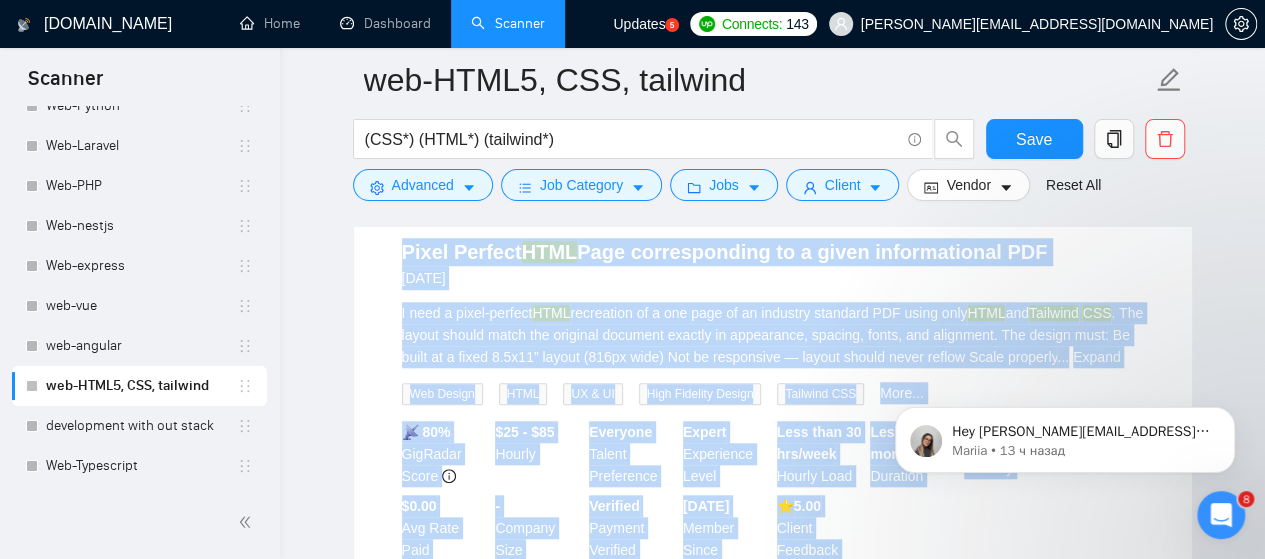 click on "web-HTML5, CSS, tailwind (CSS*) (HTML*) (tailwind*) Save Advanced   Job Category   Jobs   Client   Vendor   Reset All Preview Results Insights NEW Alerts Auto Bidder Detected   64  results   (0.82 seconds) Full Stack Developer - Enterprise SaaS - Svelte /  Tailwind , Typescript, .NET Core (C#) [DATE] We need a developer to join our team as prepare for our first wave of enterprise clients. This is a ground-floor opportunity to work on a product with significant social impact.
This will involve regular periods of intensive work as we implement new features and ensure existing features perform reliably, at scale.
The company is 100% remote, a ... Expand Full Stack Development TypeScript [DOMAIN_NAME] Core C++ Docker More... 📡   55% GigRadar Score   - Hourly Everyone Talent Preference Expert Experience Level More than 30 hrs/week Hourly Load More than 6 months Duration   [GEOGRAPHIC_DATA] Country $ 879.9k Total Spent $28.47 Avg Rate Paid 10-99 Company Size Verified Payment Verified [DATE] Member Since ⭐️" at bounding box center [772, 1875] 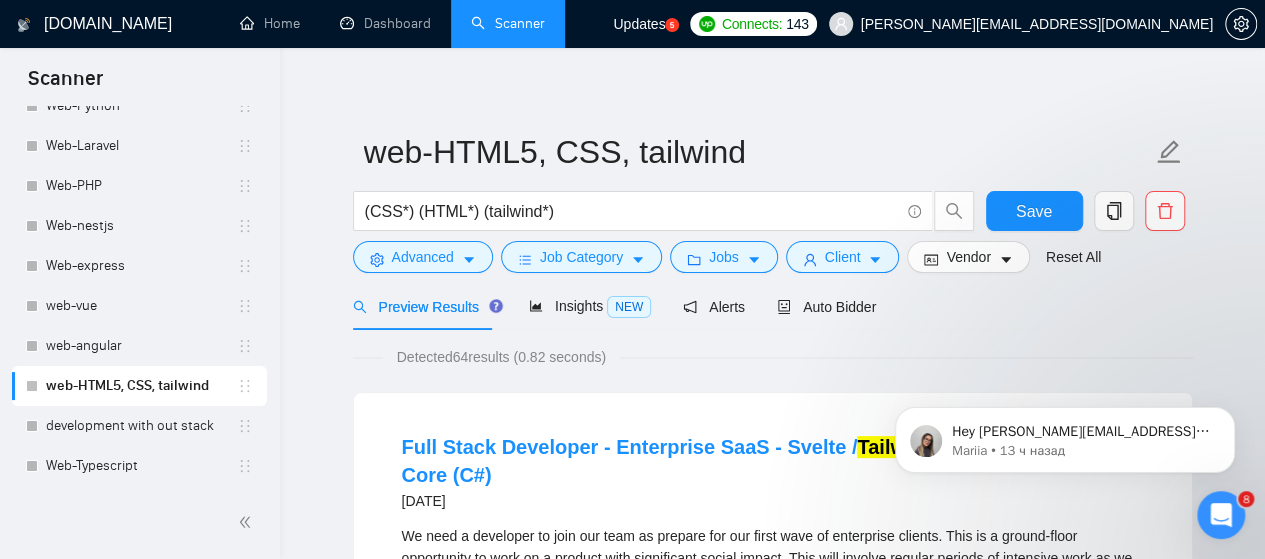 scroll, scrollTop: 0, scrollLeft: 0, axis: both 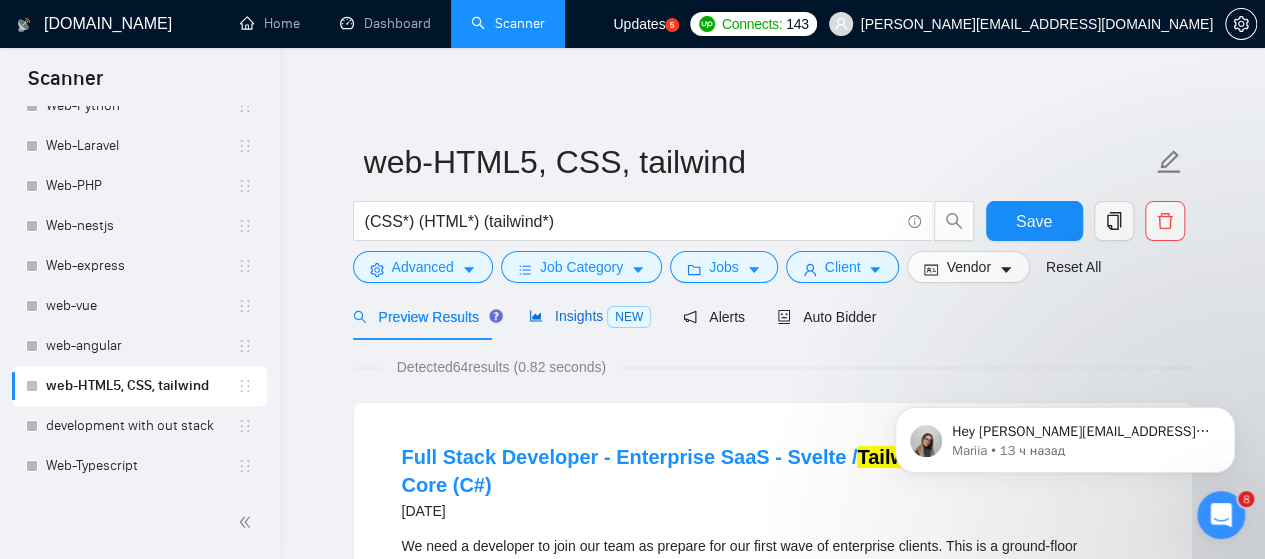 click on "Insights NEW" at bounding box center [590, 316] 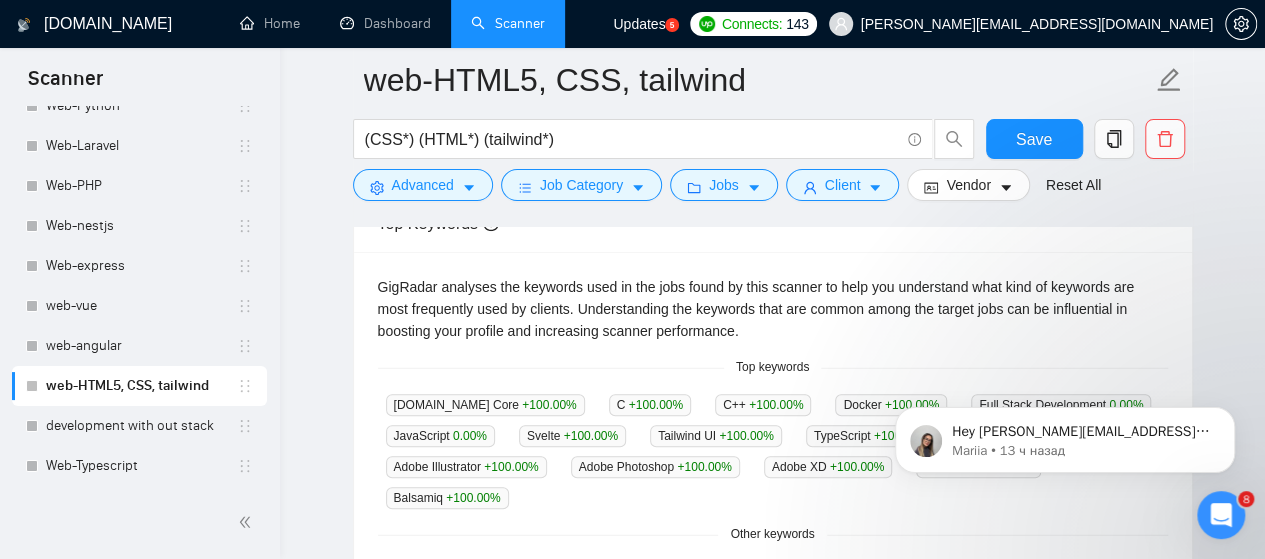 scroll, scrollTop: 500, scrollLeft: 0, axis: vertical 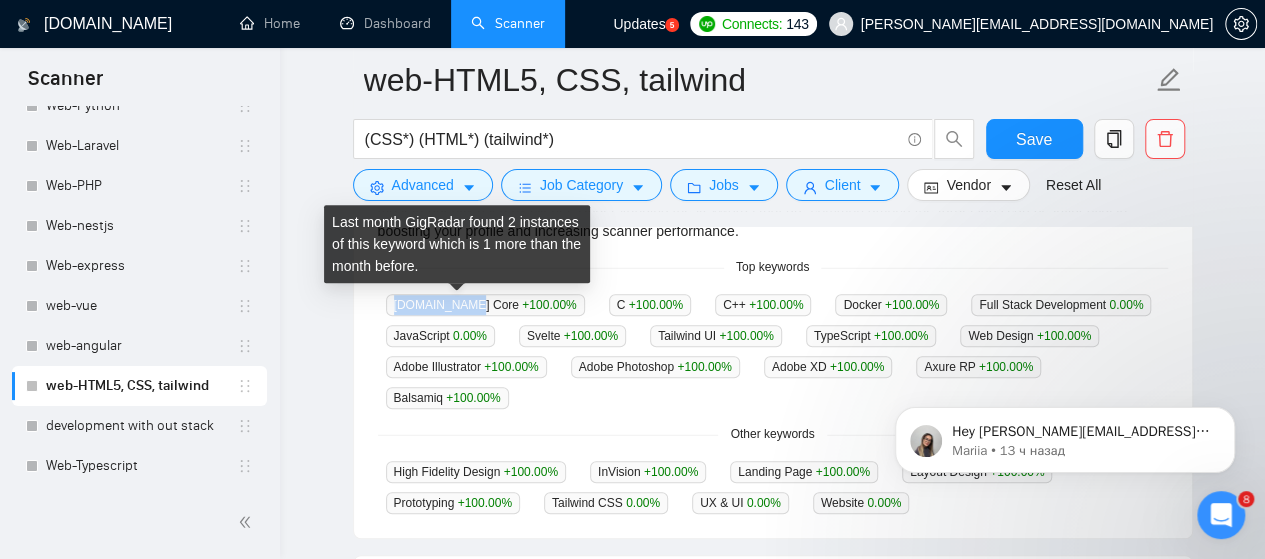 drag, startPoint x: 394, startPoint y: 302, endPoint x: 464, endPoint y: 305, distance: 70.064255 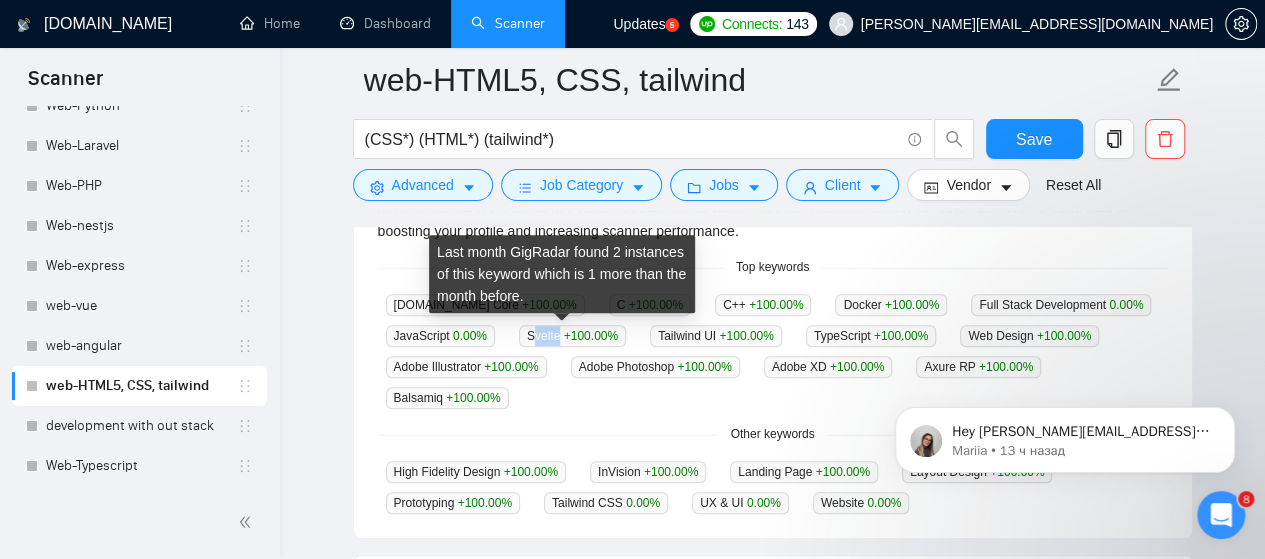 drag, startPoint x: 523, startPoint y: 335, endPoint x: 549, endPoint y: 335, distance: 26 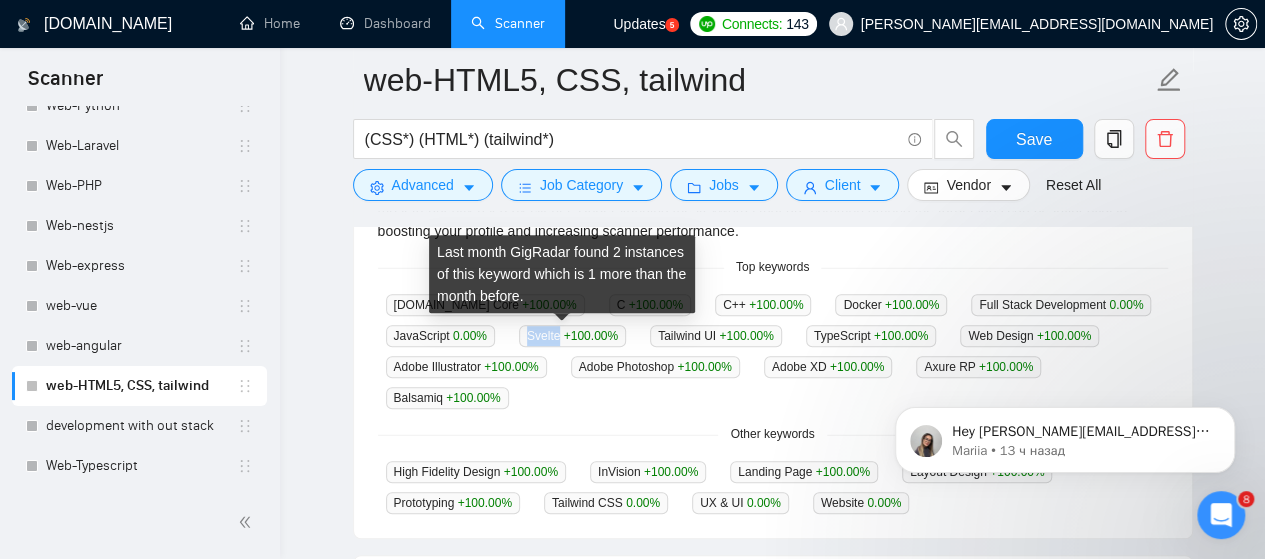 drag, startPoint x: 549, startPoint y: 336, endPoint x: 520, endPoint y: 341, distance: 29.427877 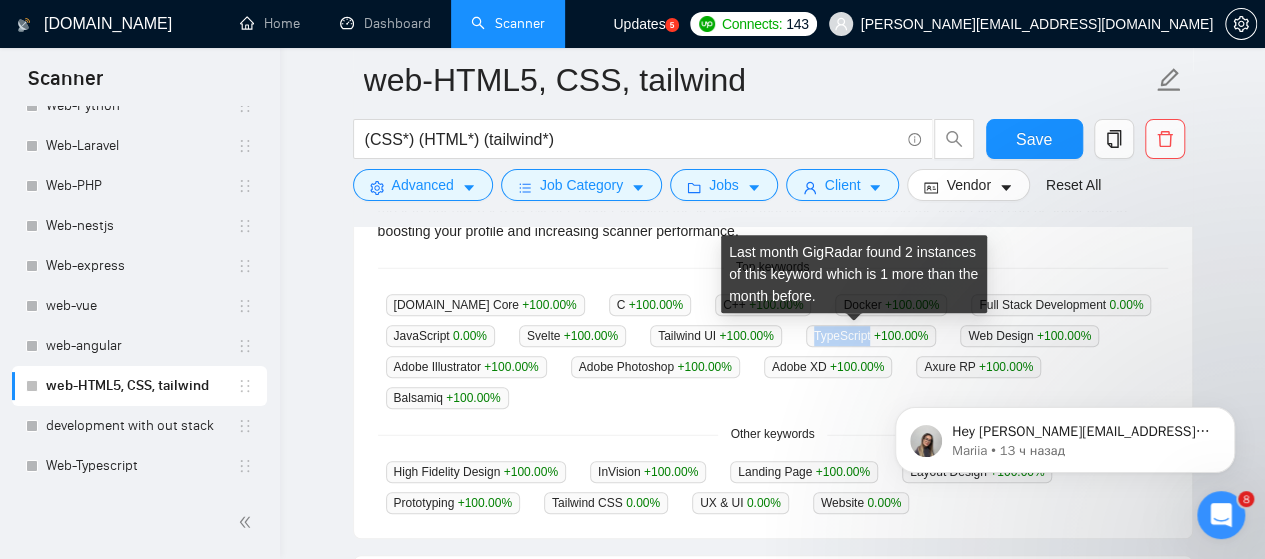 drag, startPoint x: 800, startPoint y: 331, endPoint x: 855, endPoint y: 335, distance: 55.145264 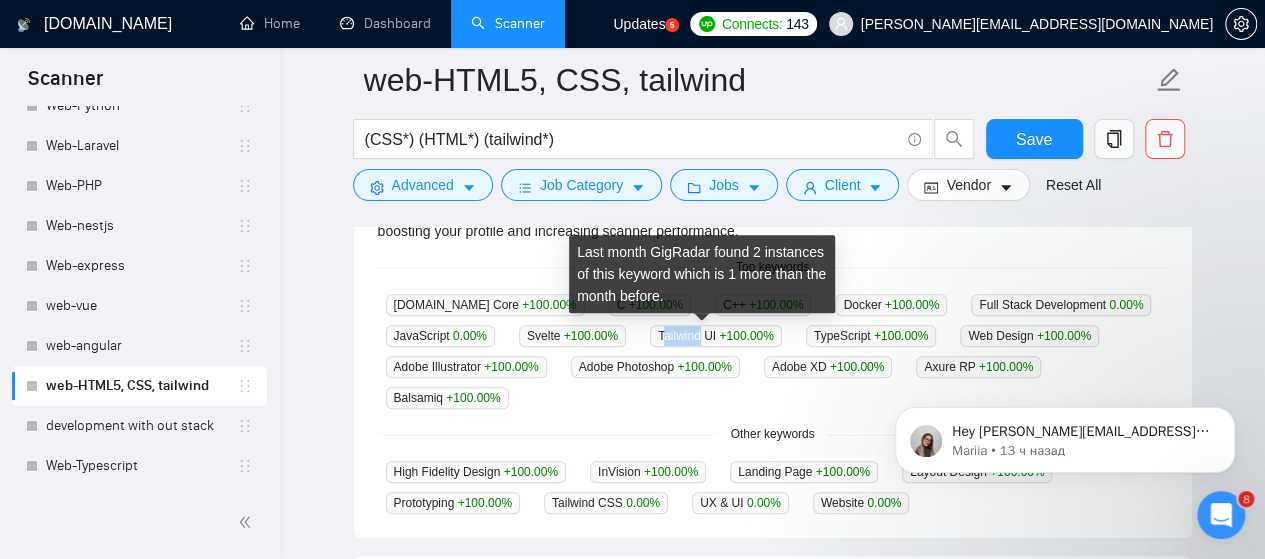 drag, startPoint x: 656, startPoint y: 333, endPoint x: 711, endPoint y: 339, distance: 55.326305 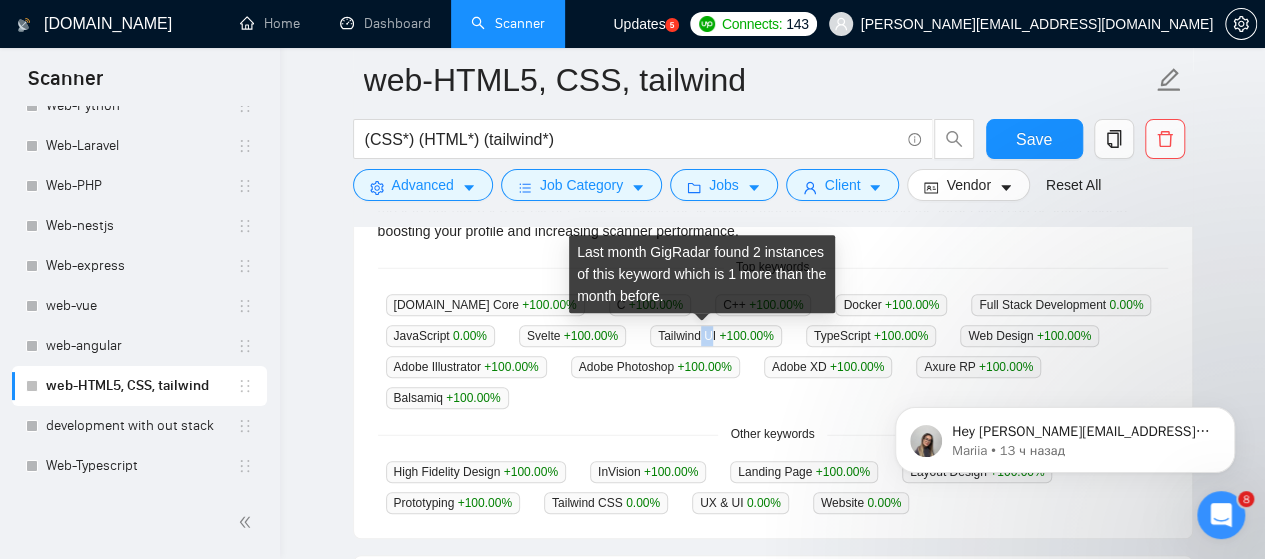 drag, startPoint x: 700, startPoint y: 335, endPoint x: 688, endPoint y: 334, distance: 12.0415945 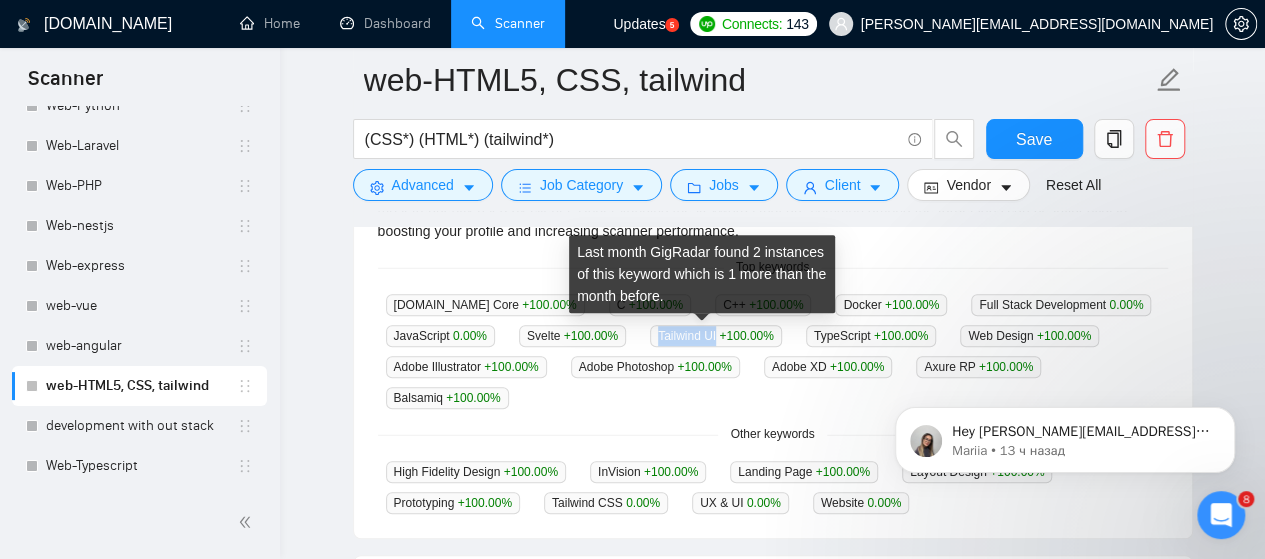 drag, startPoint x: 648, startPoint y: 331, endPoint x: 702, endPoint y: 329, distance: 54.037025 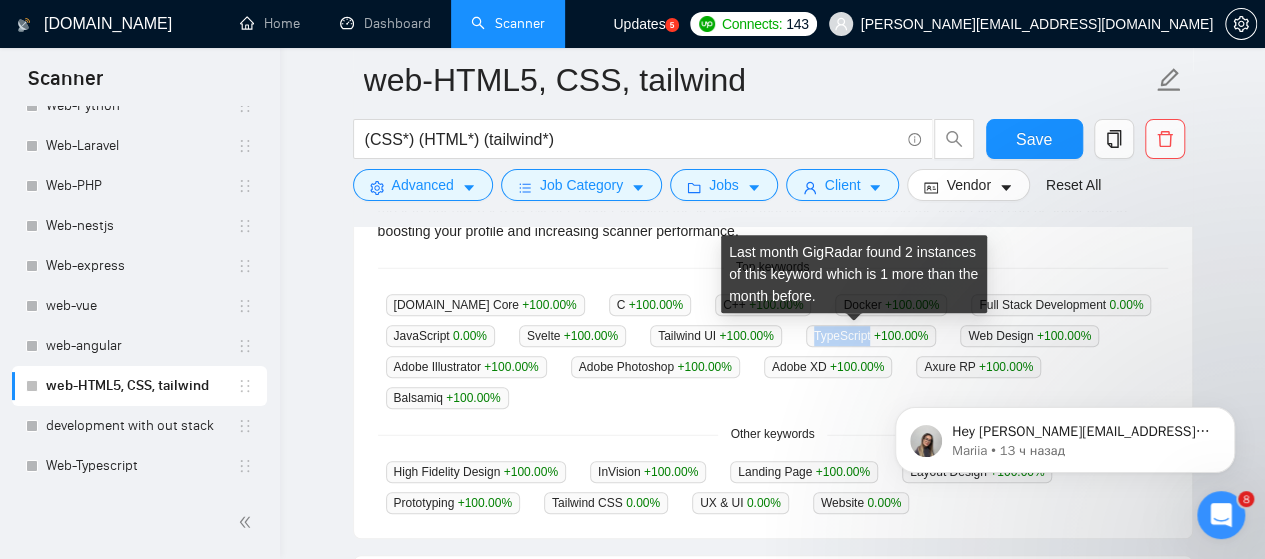 drag, startPoint x: 800, startPoint y: 331, endPoint x: 853, endPoint y: 332, distance: 53.009434 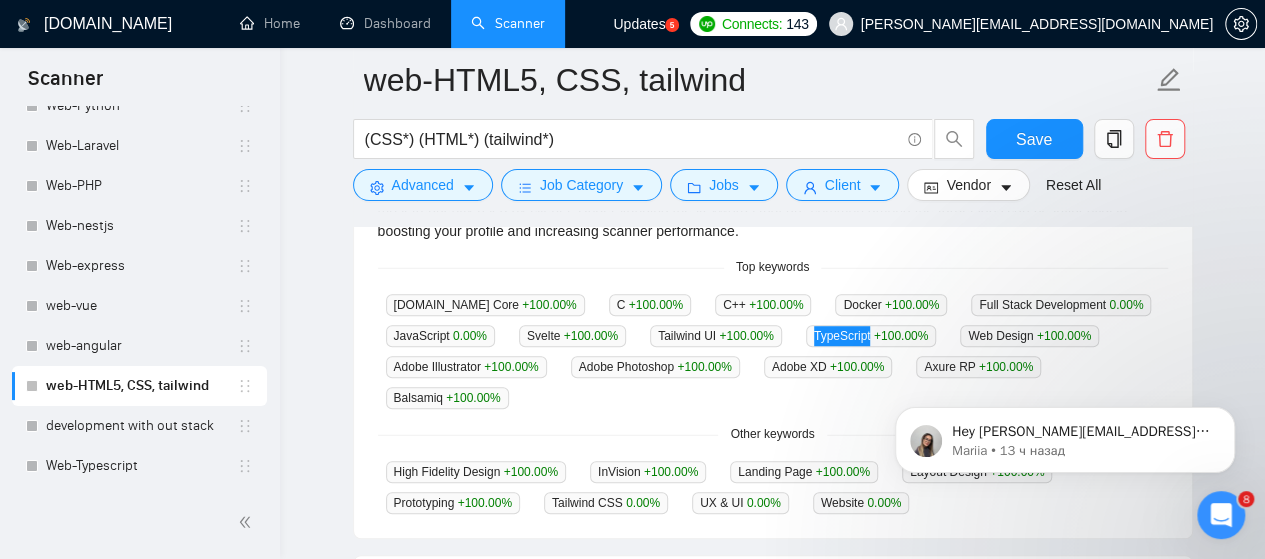 click on "Hey [PERSON_NAME][EMAIL_ADDRESS][DOMAIN_NAME], Looks like your Upwork agency TIME 2 LAUNCH ran out of connects. We recently tried to send a proposal for a job found by mob app without stack, but we could not because the number of connects was insufficient. If you don't top up your connects soon, all your Auto Bidders will be disabled, and you will have to reactivate it again. Please consider enabling the Auto Top-Up Feature to avoid this happening in the future. Mariia • 13 ч назад" at bounding box center [1065, 348] 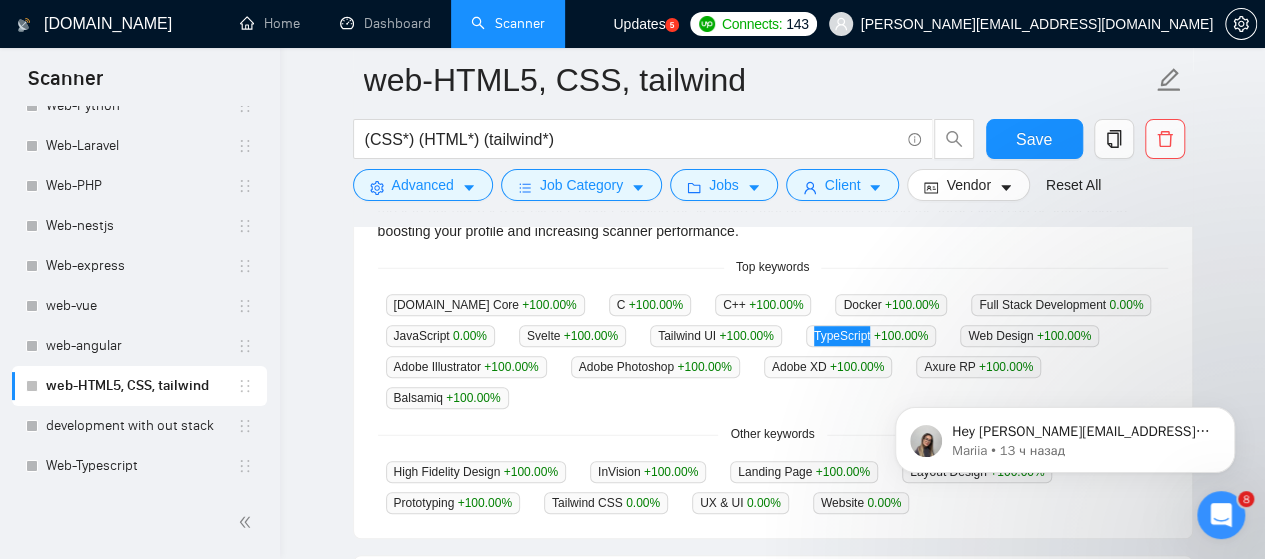 drag, startPoint x: 947, startPoint y: 332, endPoint x: 960, endPoint y: 332, distance: 13 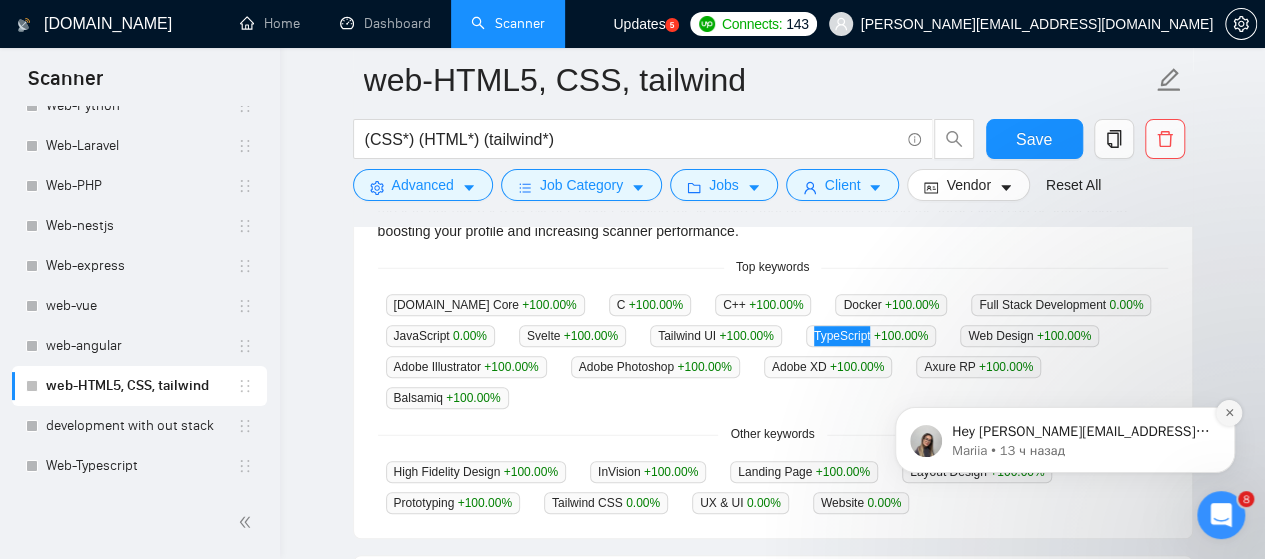 click 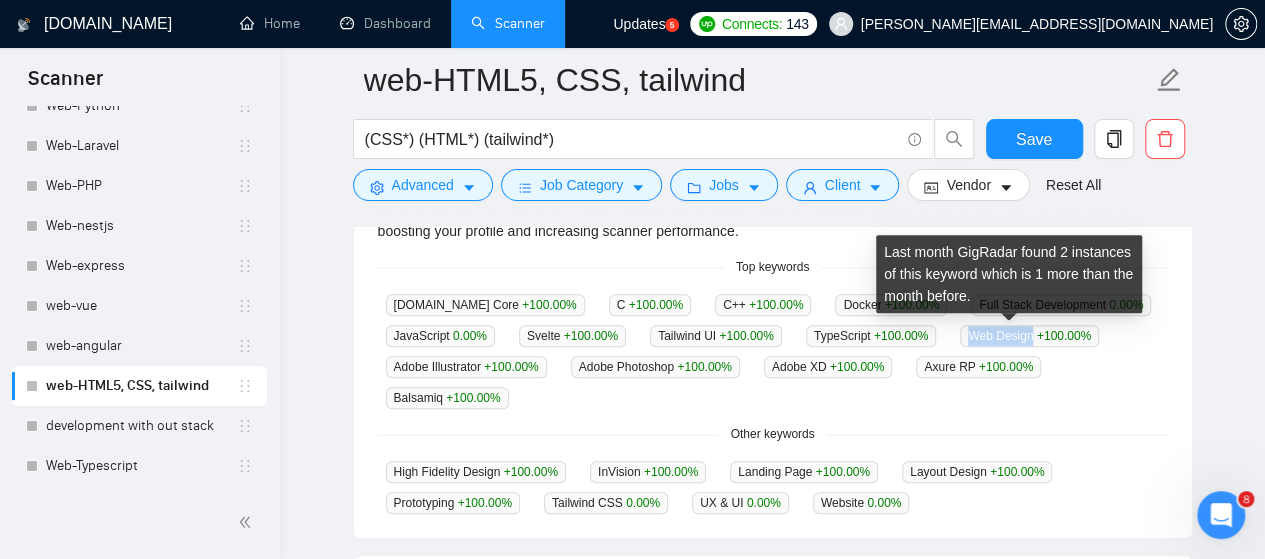 drag, startPoint x: 950, startPoint y: 335, endPoint x: 1013, endPoint y: 333, distance: 63.03174 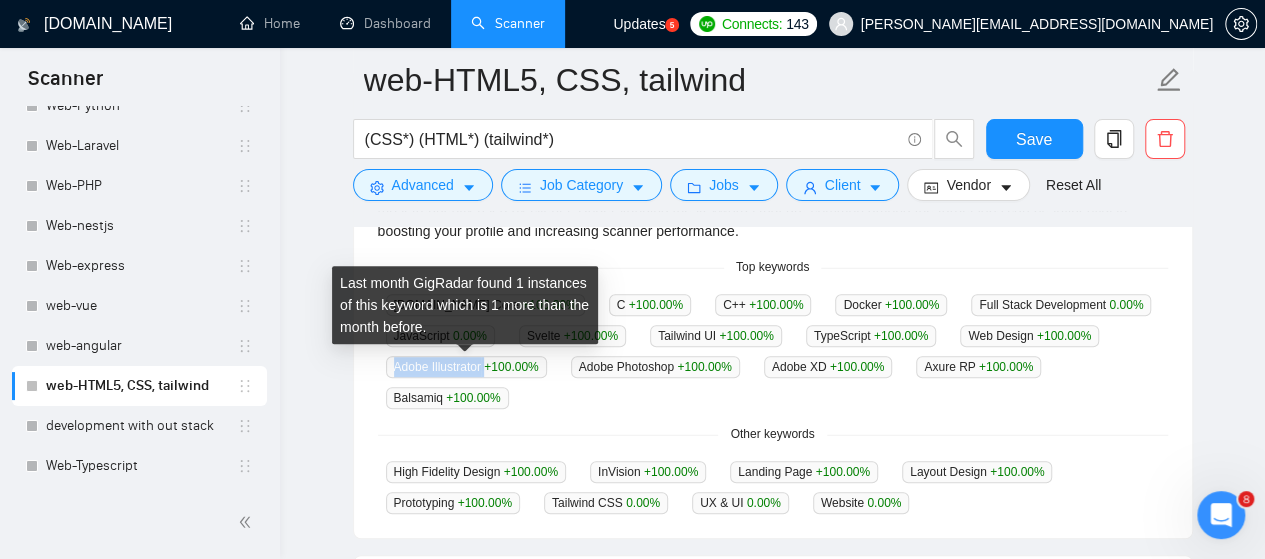 drag, startPoint x: 392, startPoint y: 363, endPoint x: 484, endPoint y: 371, distance: 92.34717 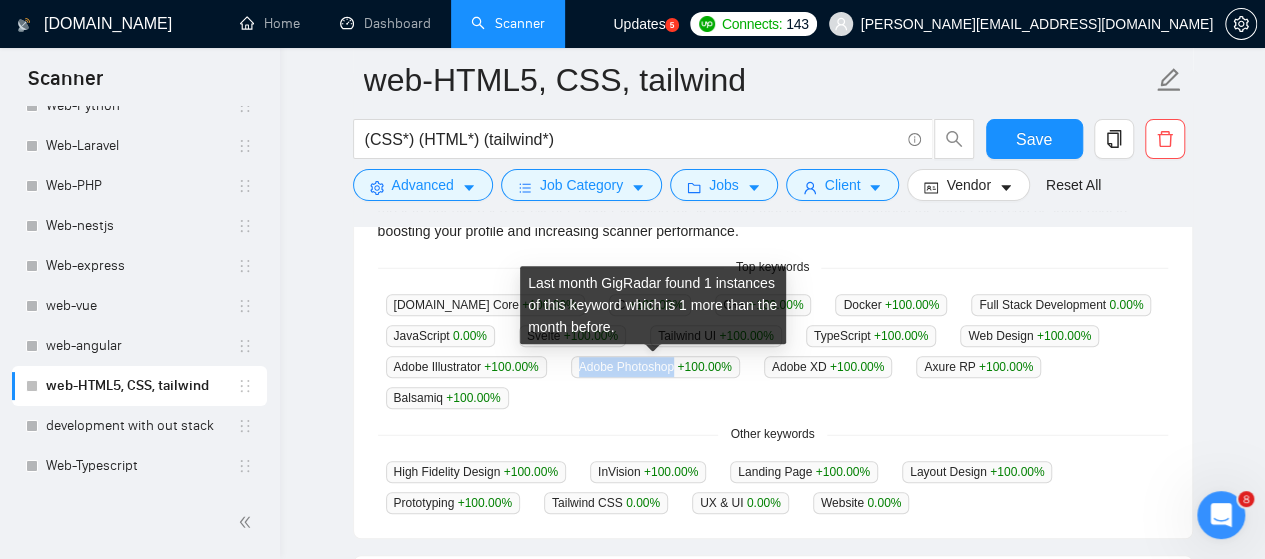 drag, startPoint x: 578, startPoint y: 363, endPoint x: 672, endPoint y: 361, distance: 94.02127 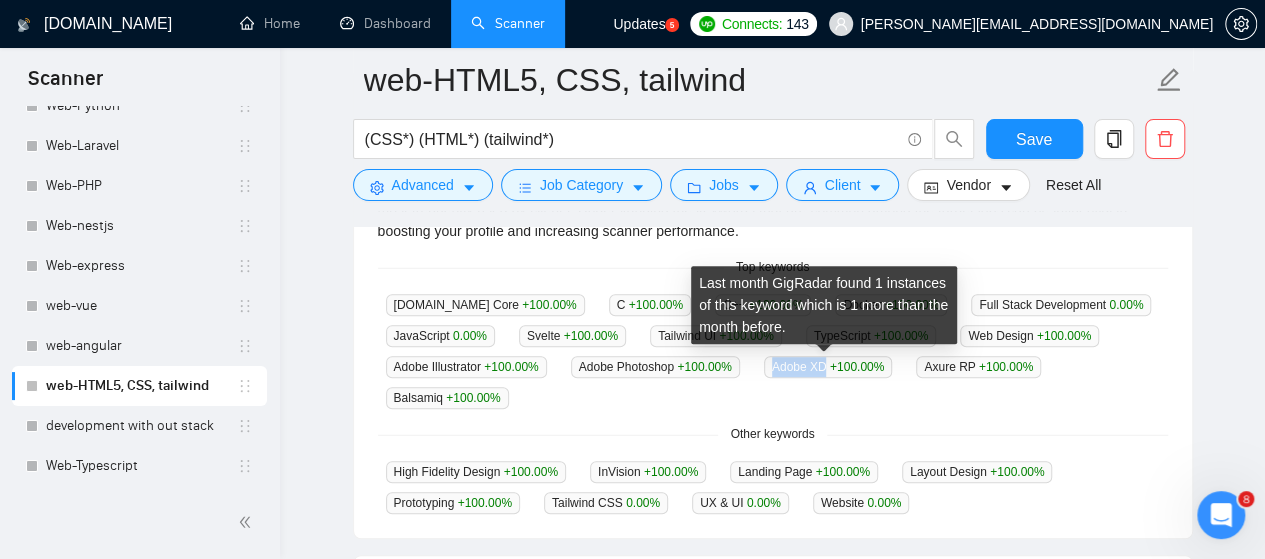 drag, startPoint x: 773, startPoint y: 366, endPoint x: 820, endPoint y: 366, distance: 47 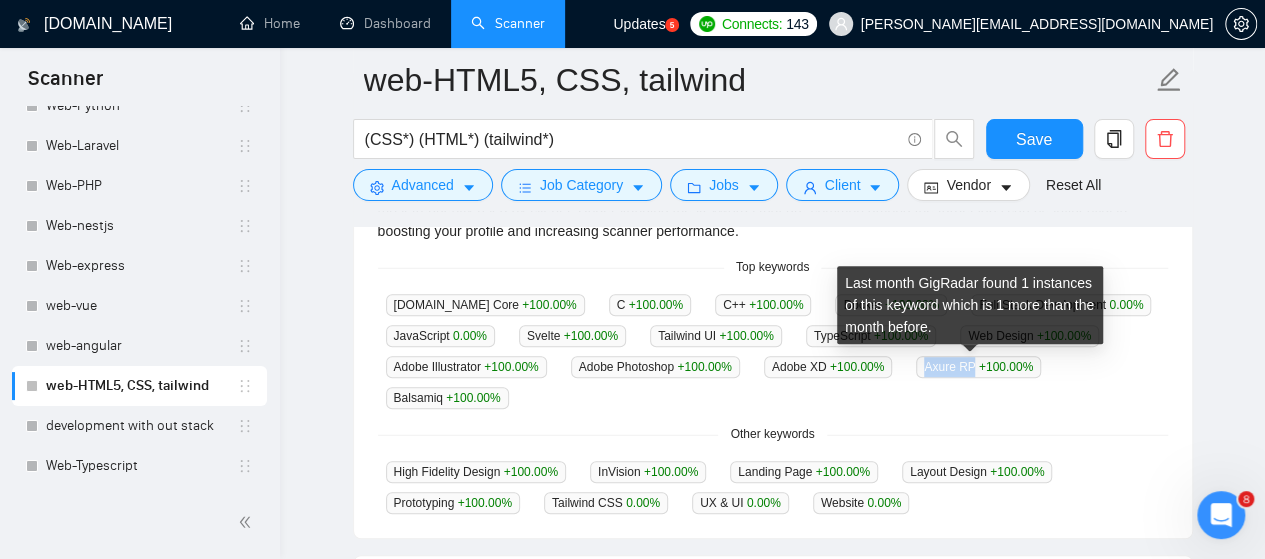 drag, startPoint x: 922, startPoint y: 359, endPoint x: 964, endPoint y: 359, distance: 42 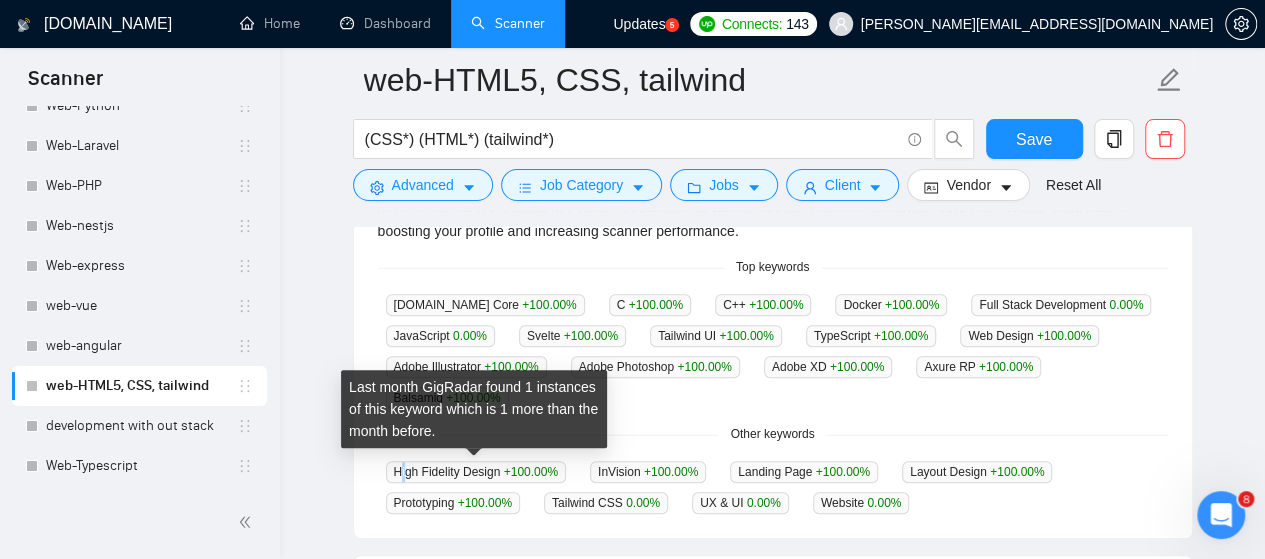 click on "High Fidelity Design   +100.00 %" at bounding box center (476, 472) 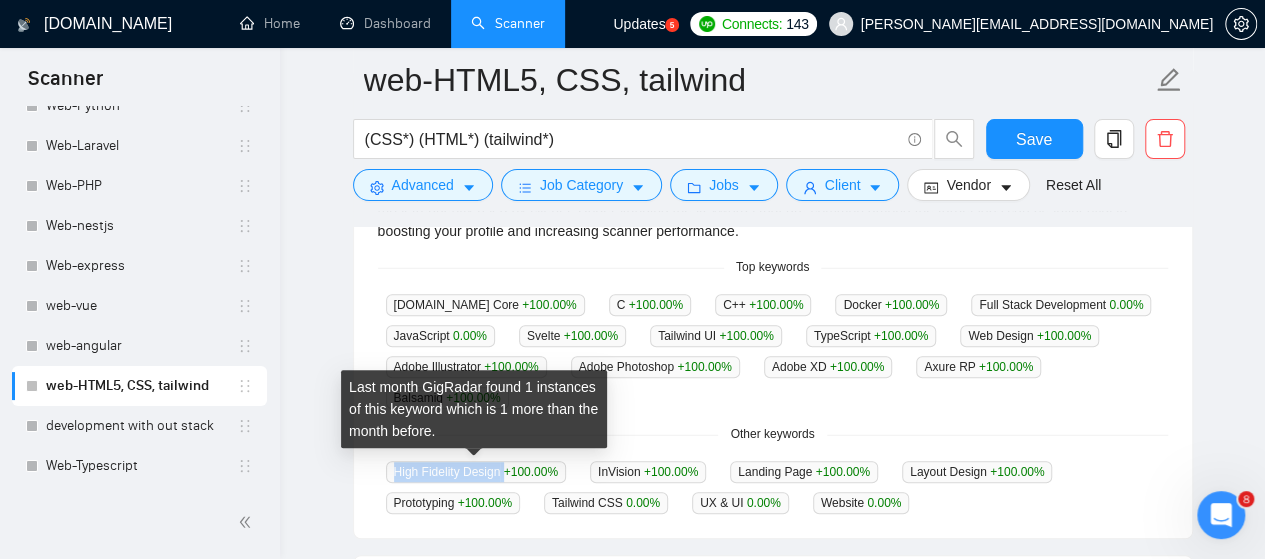 drag, startPoint x: 395, startPoint y: 466, endPoint x: 502, endPoint y: 472, distance: 107.16809 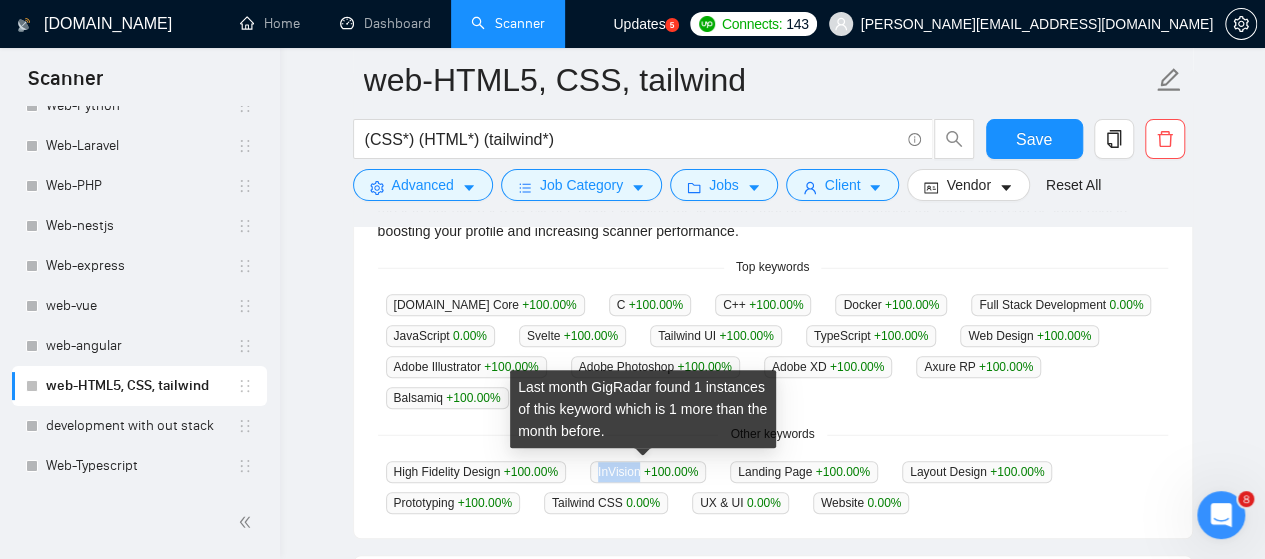 drag, startPoint x: 594, startPoint y: 465, endPoint x: 634, endPoint y: 471, distance: 40.4475 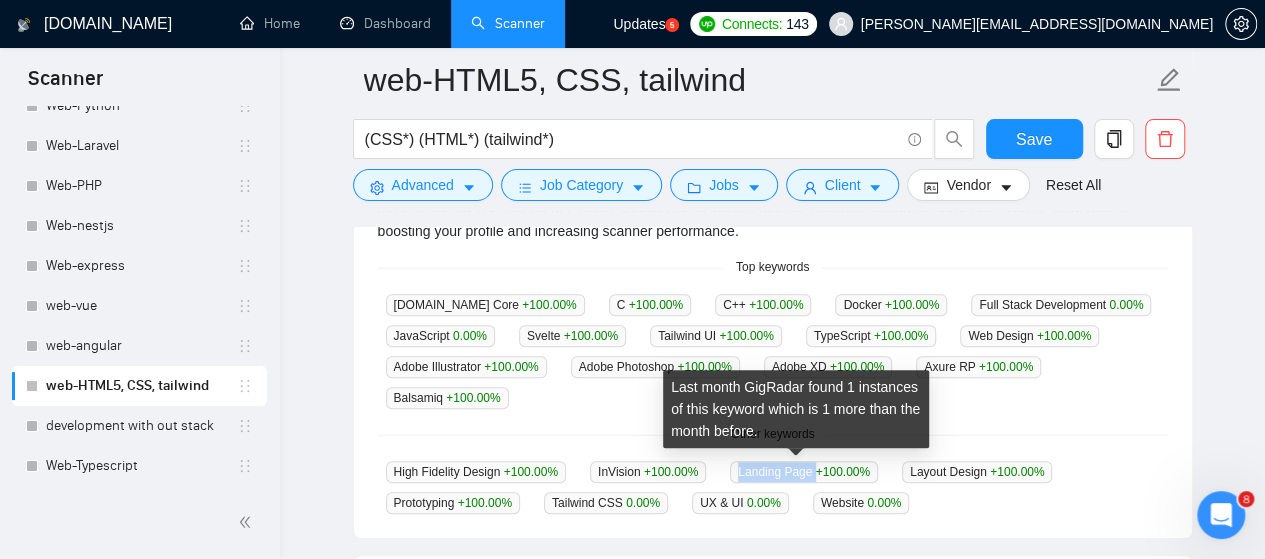 drag, startPoint x: 732, startPoint y: 468, endPoint x: 805, endPoint y: 467, distance: 73.00685 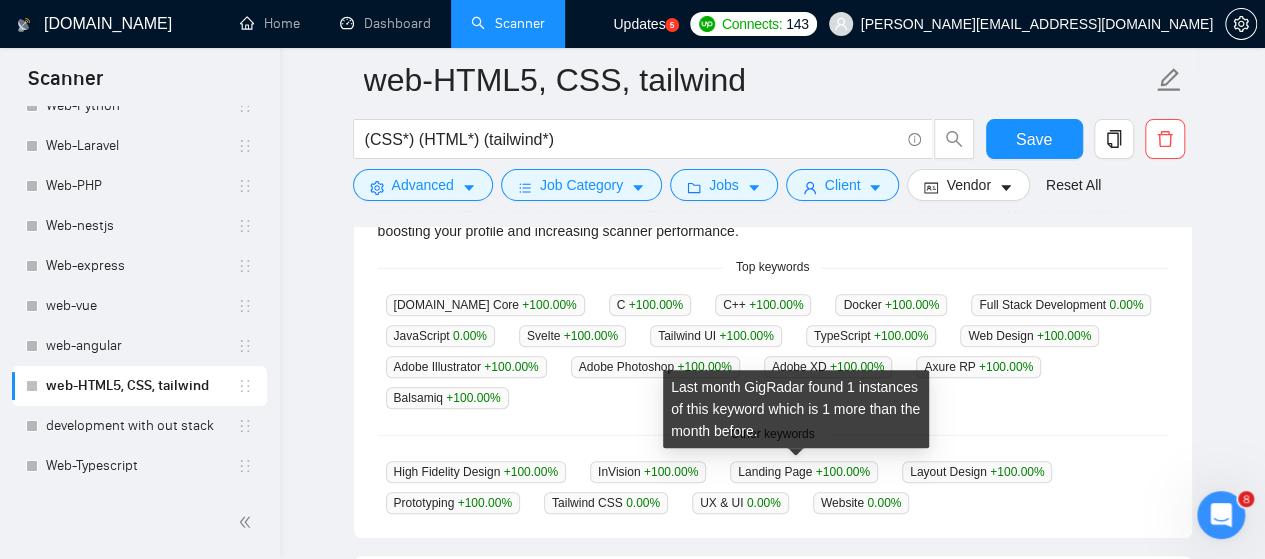 drag, startPoint x: 800, startPoint y: 466, endPoint x: 1114, endPoint y: 514, distance: 317.6476 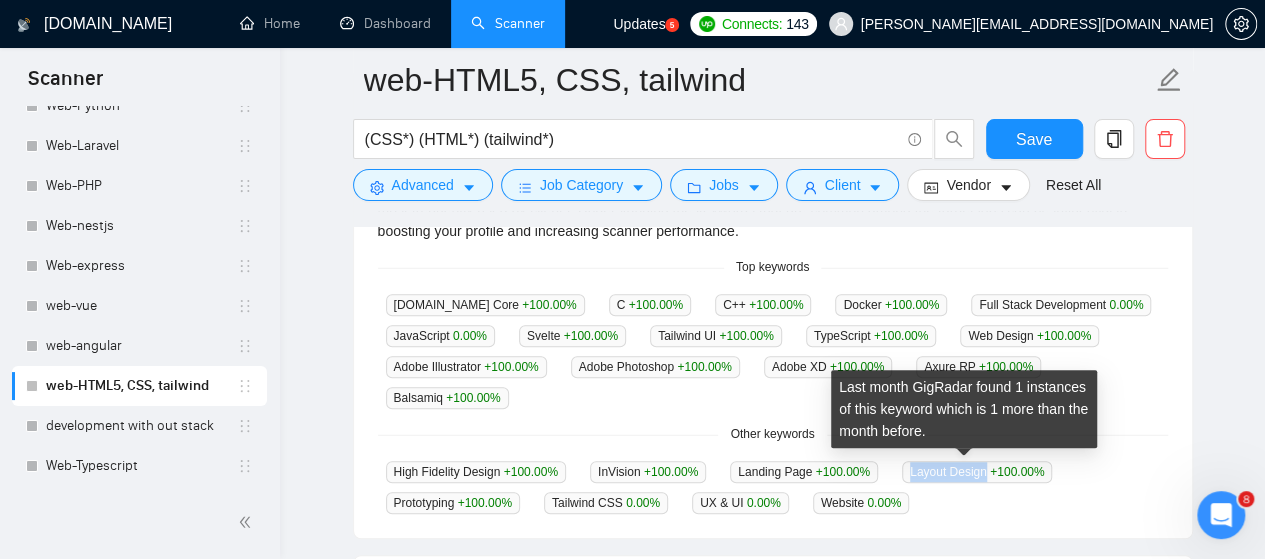 drag, startPoint x: 901, startPoint y: 474, endPoint x: 975, endPoint y: 465, distance: 74.54529 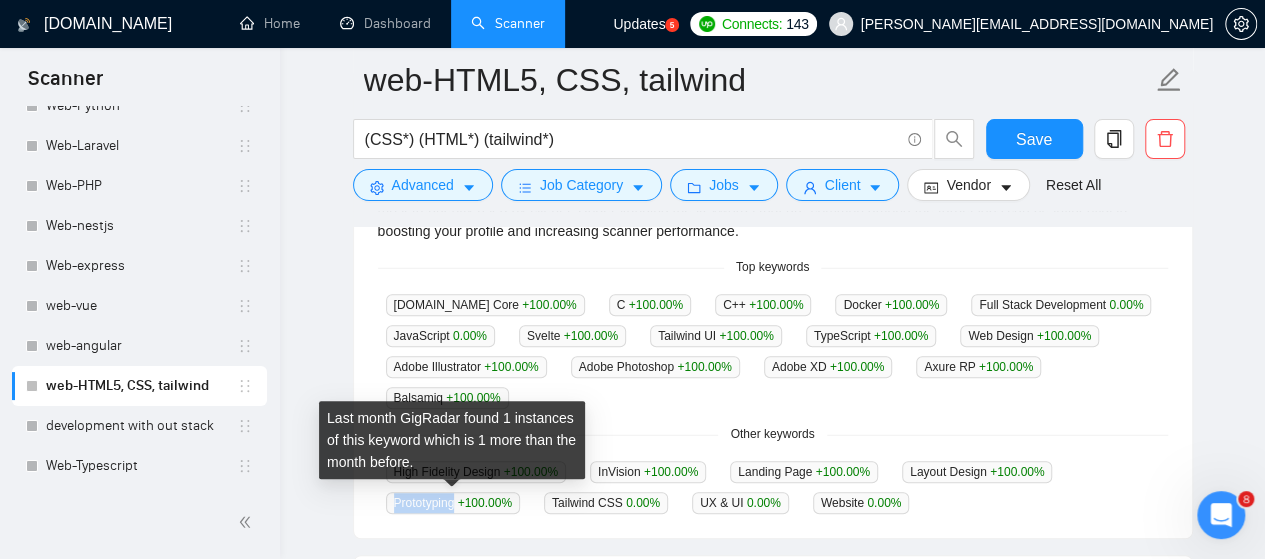 drag, startPoint x: 392, startPoint y: 495, endPoint x: 455, endPoint y: 491, distance: 63.126858 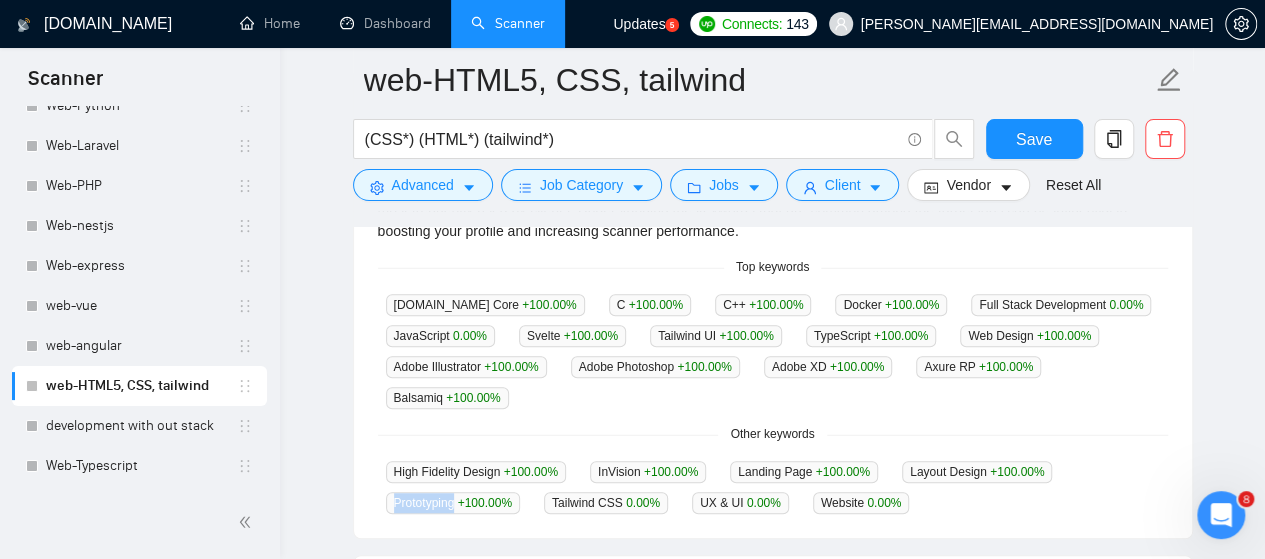 scroll, scrollTop: 600, scrollLeft: 0, axis: vertical 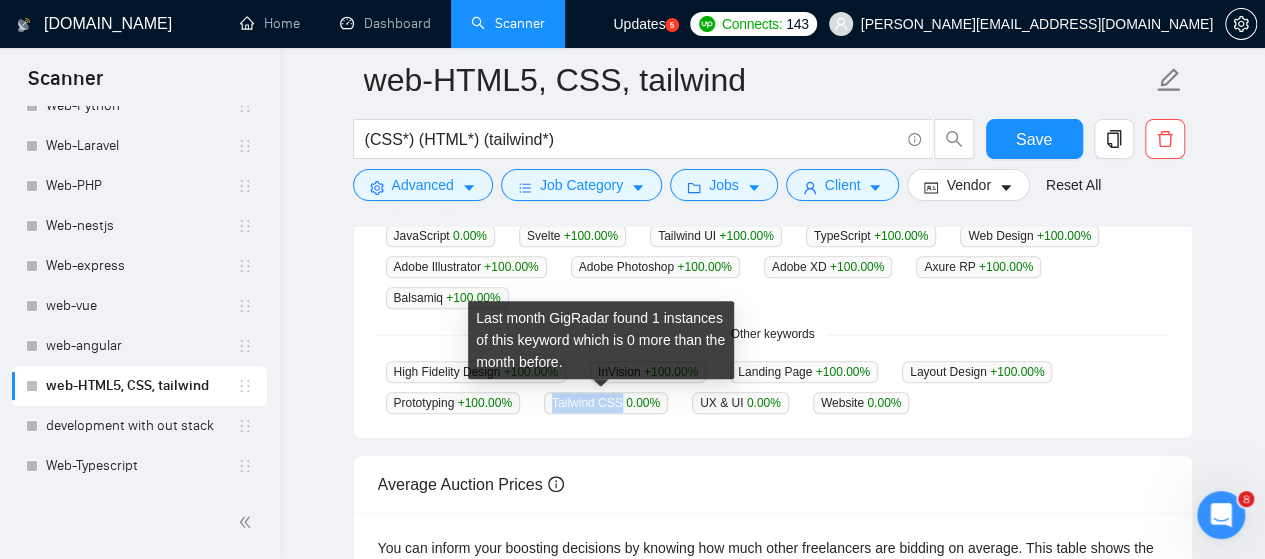 drag, startPoint x: 551, startPoint y: 400, endPoint x: 616, endPoint y: 405, distance: 65.192024 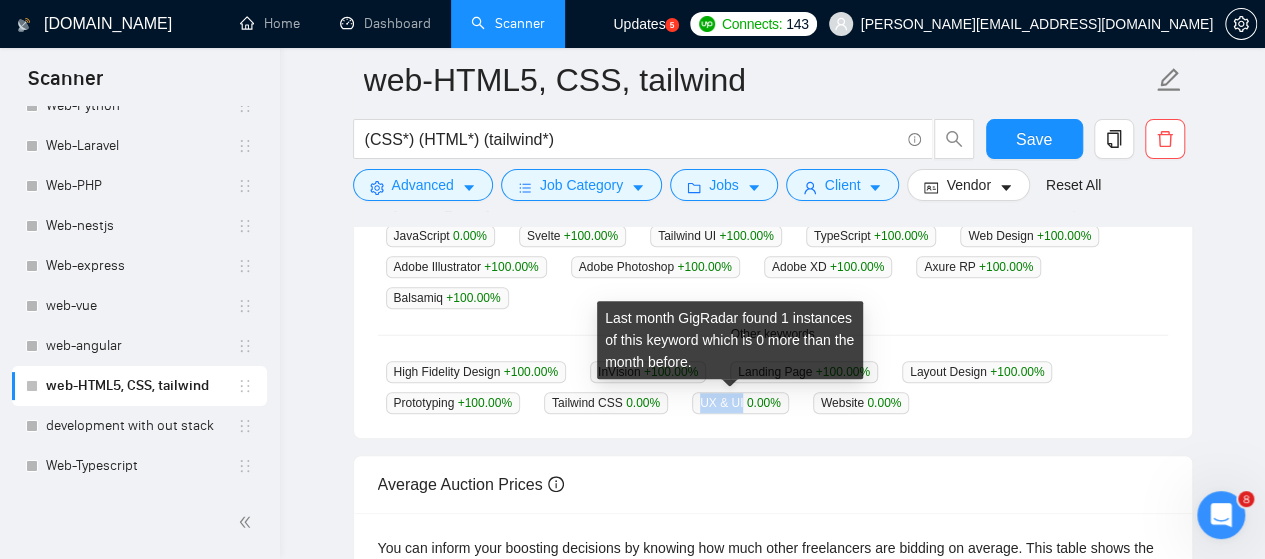 drag, startPoint x: 690, startPoint y: 397, endPoint x: 721, endPoint y: 405, distance: 32.01562 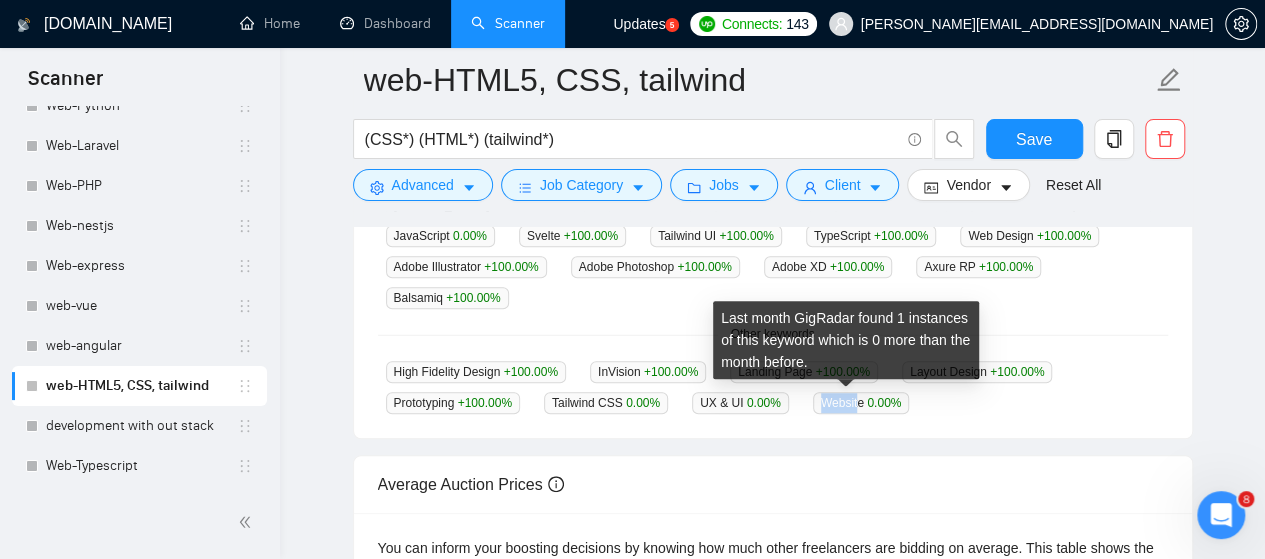 drag, startPoint x: 810, startPoint y: 397, endPoint x: 844, endPoint y: 399, distance: 34.058773 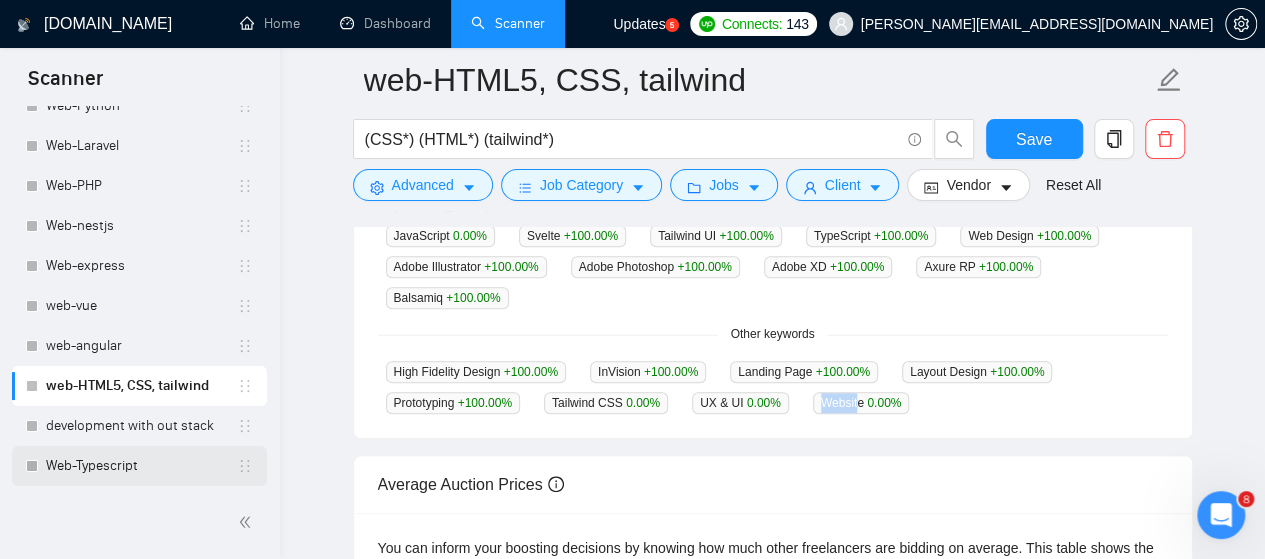 click on "Web-Typescript" at bounding box center (141, 466) 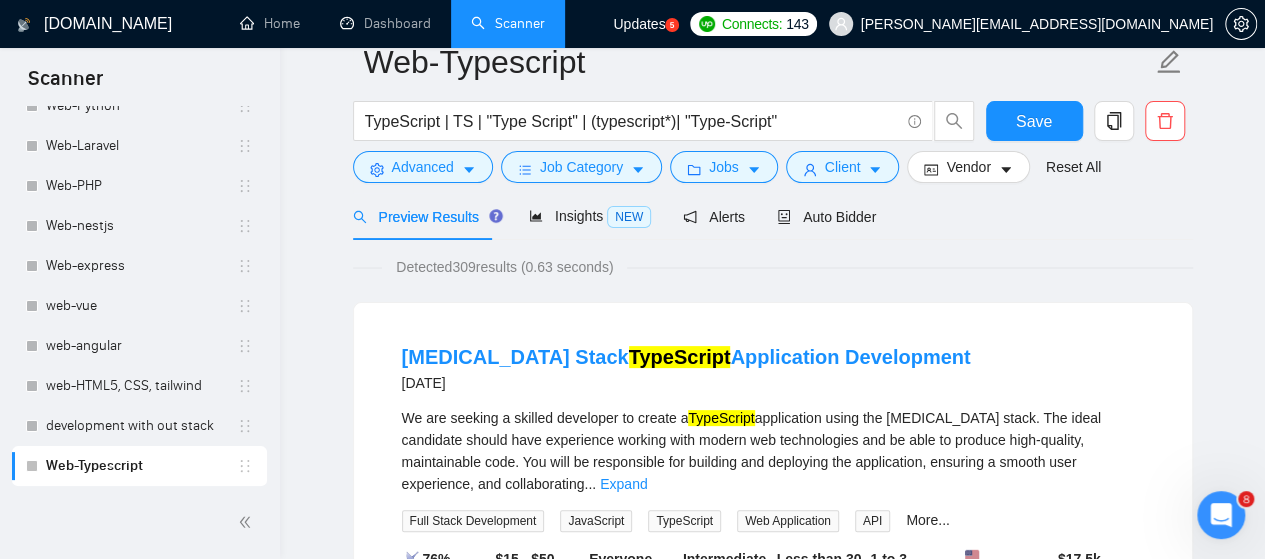 scroll, scrollTop: 0, scrollLeft: 0, axis: both 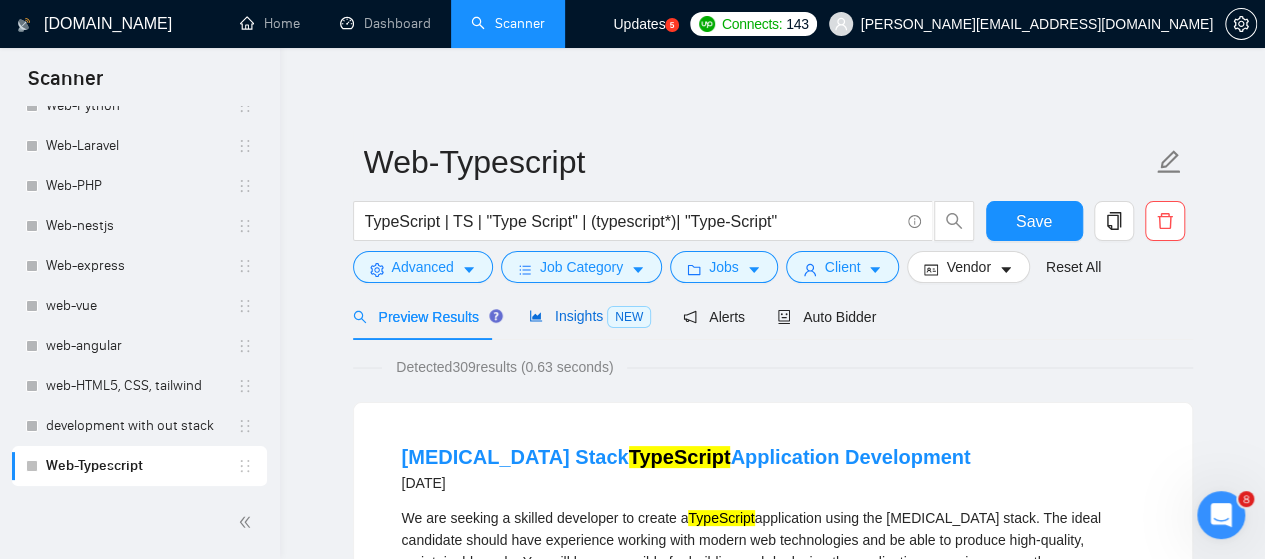 click on "Insights NEW" at bounding box center (590, 316) 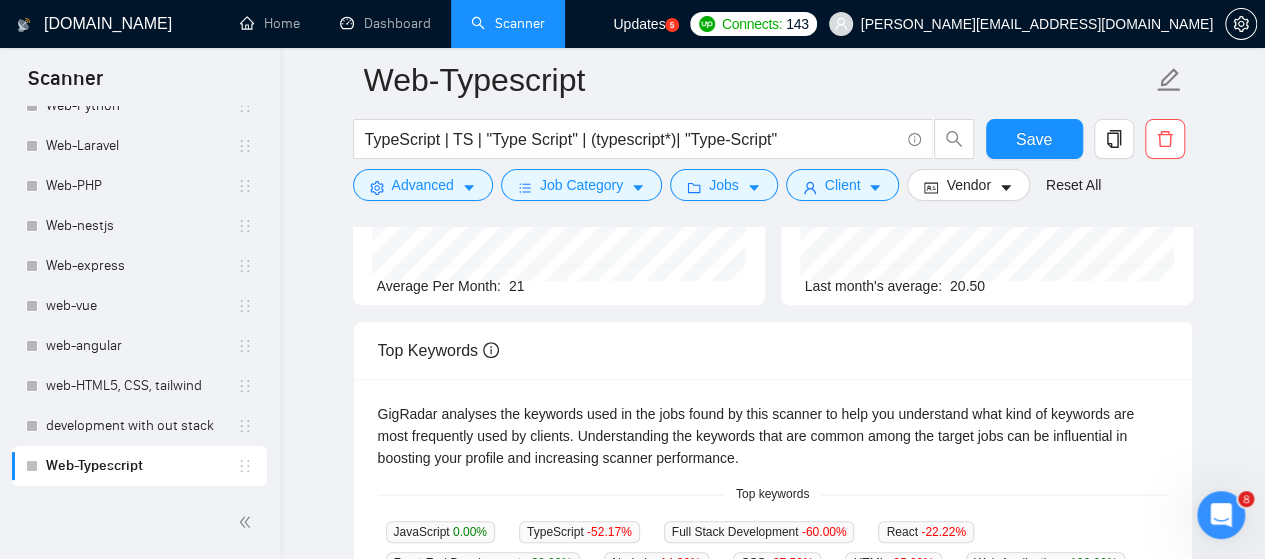 scroll, scrollTop: 400, scrollLeft: 0, axis: vertical 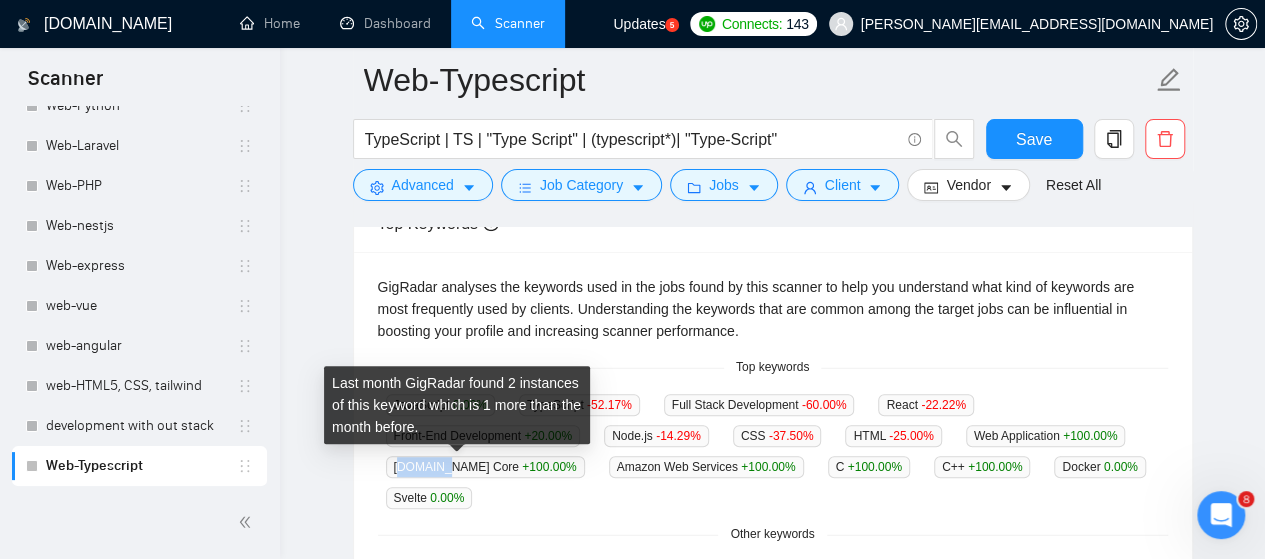 drag, startPoint x: 396, startPoint y: 461, endPoint x: 442, endPoint y: 464, distance: 46.09772 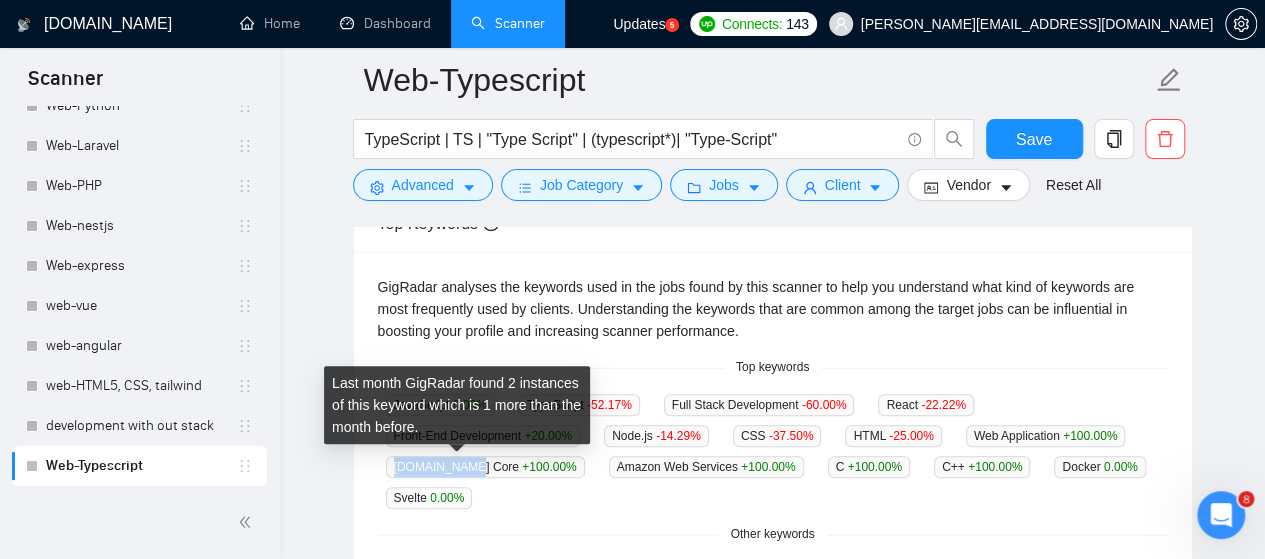 drag, startPoint x: 466, startPoint y: 465, endPoint x: 392, endPoint y: 469, distance: 74.10803 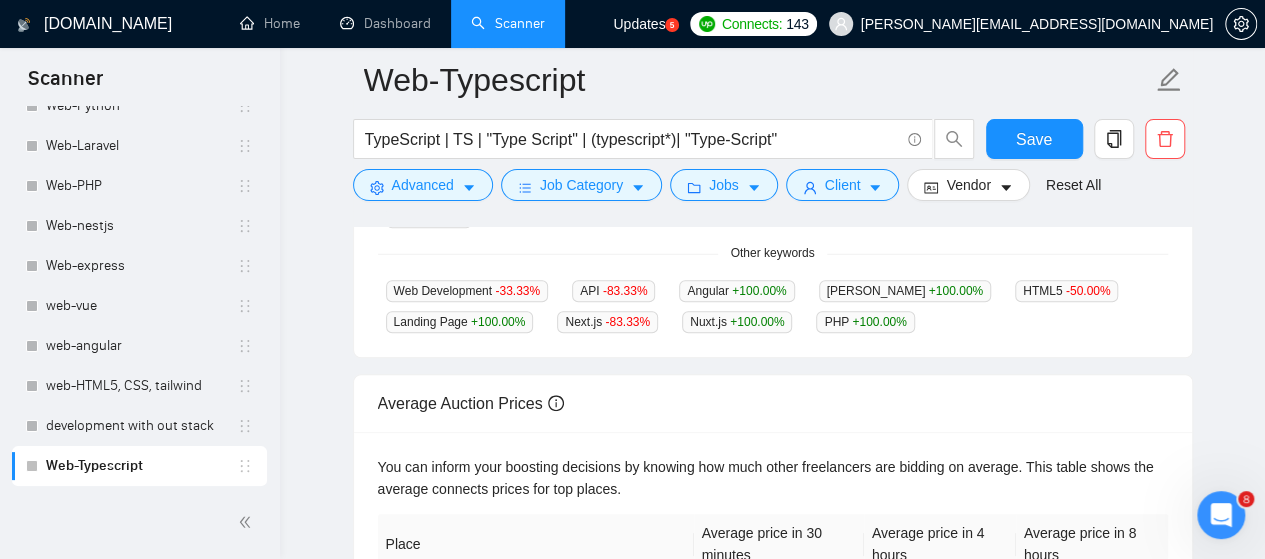 scroll, scrollTop: 600, scrollLeft: 0, axis: vertical 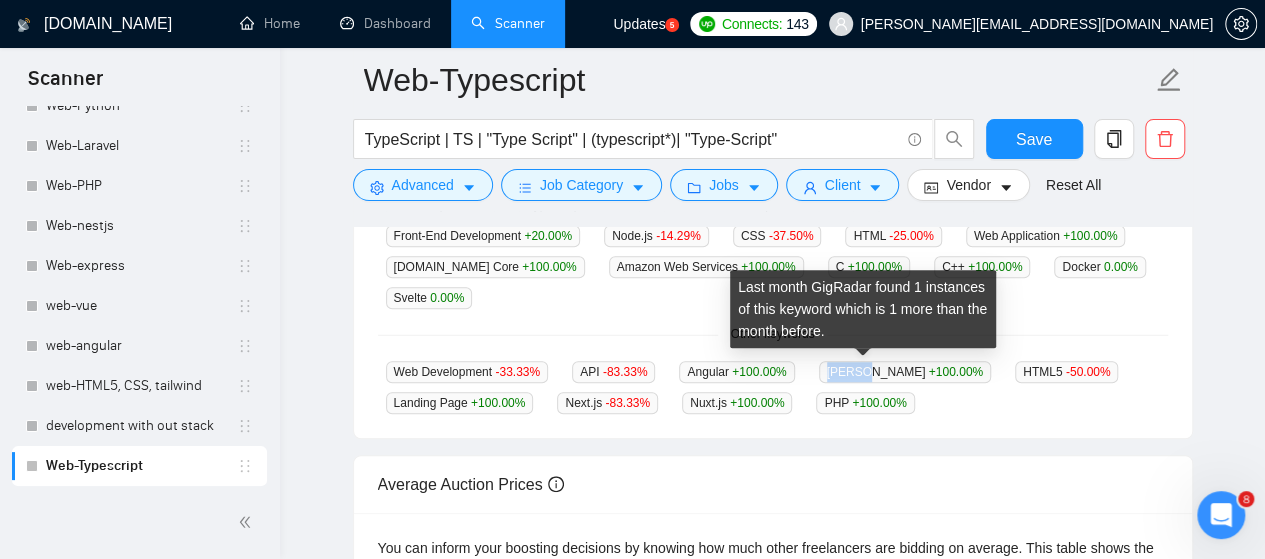 drag, startPoint x: 816, startPoint y: 370, endPoint x: 854, endPoint y: 369, distance: 38.013157 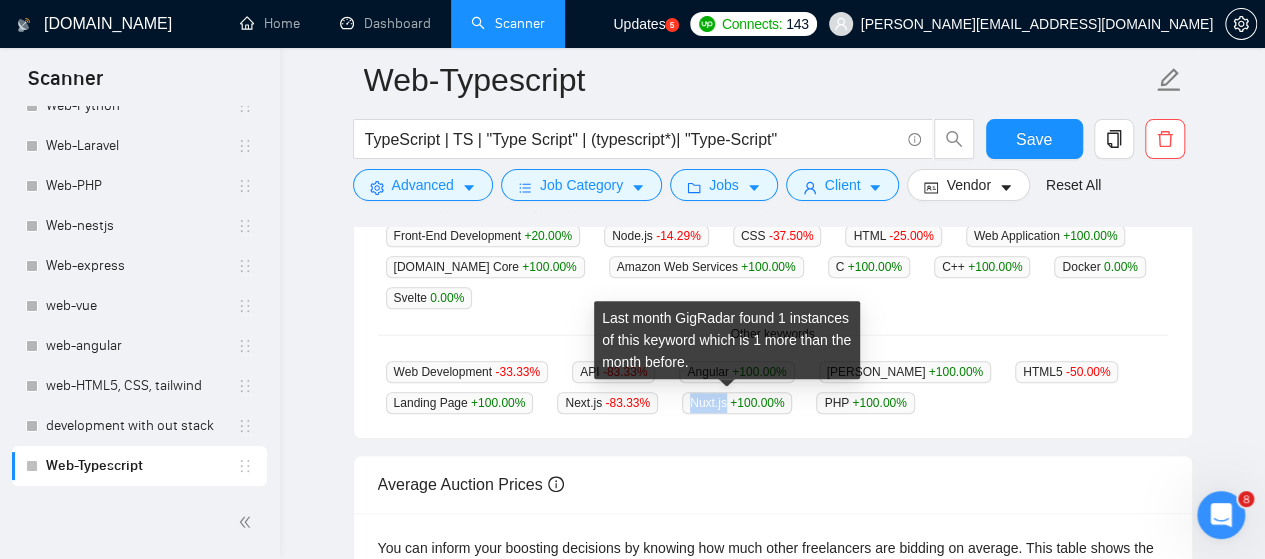 drag, startPoint x: 682, startPoint y: 404, endPoint x: 718, endPoint y: 407, distance: 36.124783 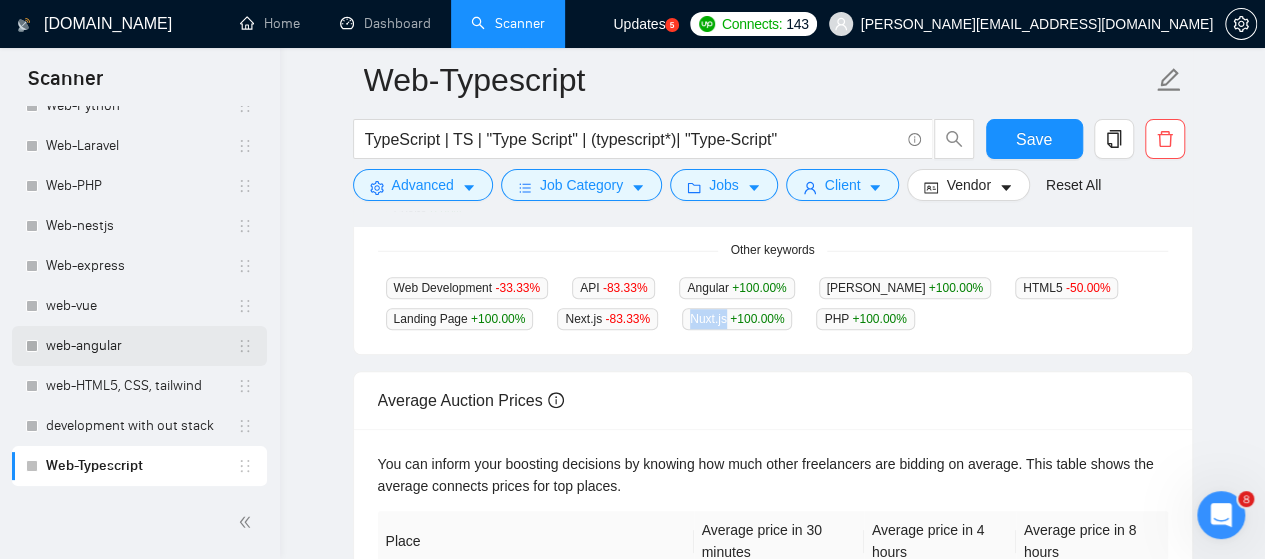 scroll, scrollTop: 800, scrollLeft: 0, axis: vertical 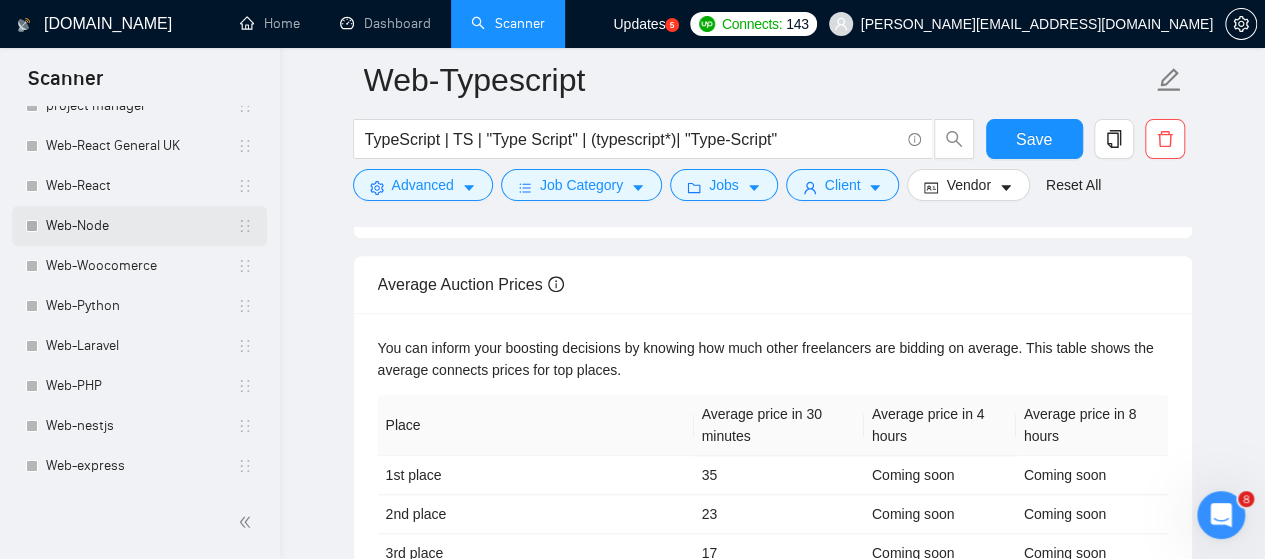 click on "Web-Node" at bounding box center [141, 226] 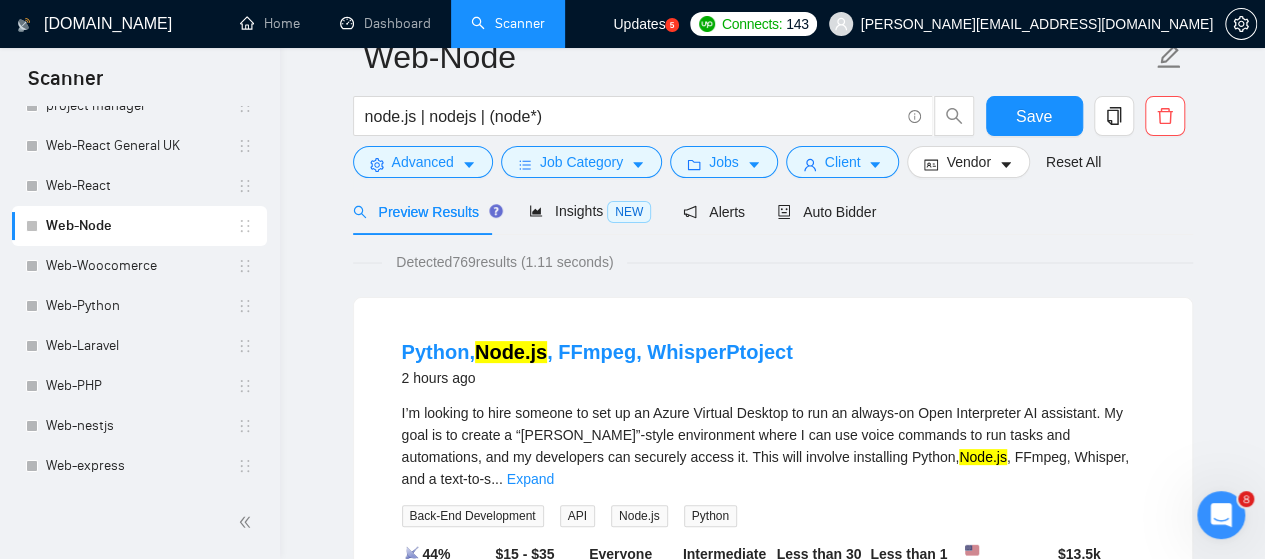 scroll, scrollTop: 0, scrollLeft: 0, axis: both 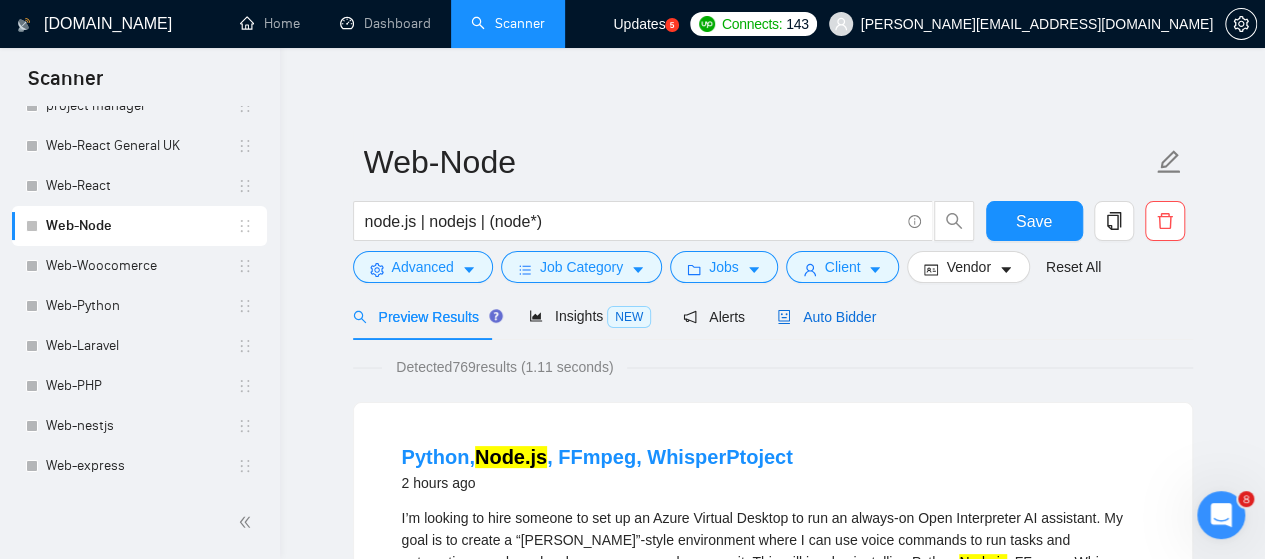 click on "Auto Bidder" at bounding box center (826, 317) 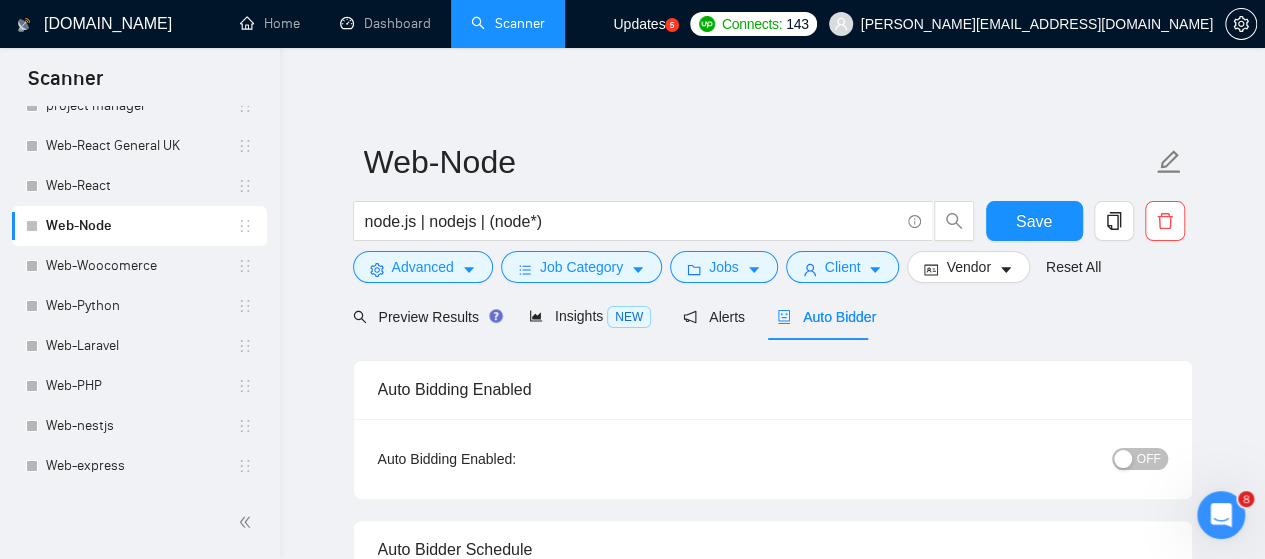 type 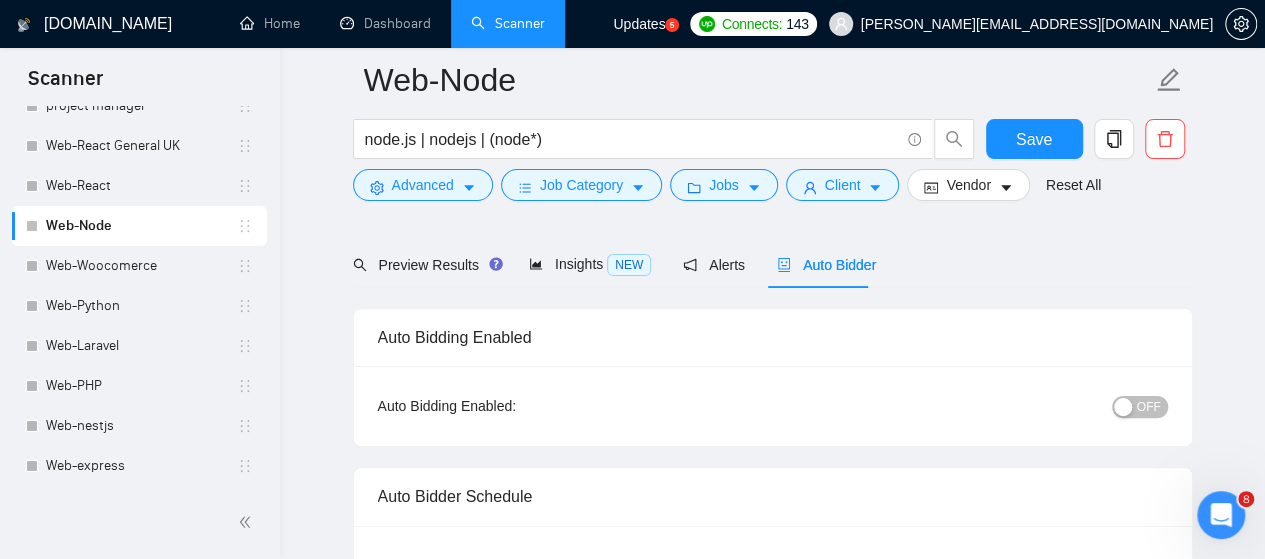 scroll, scrollTop: 100, scrollLeft: 0, axis: vertical 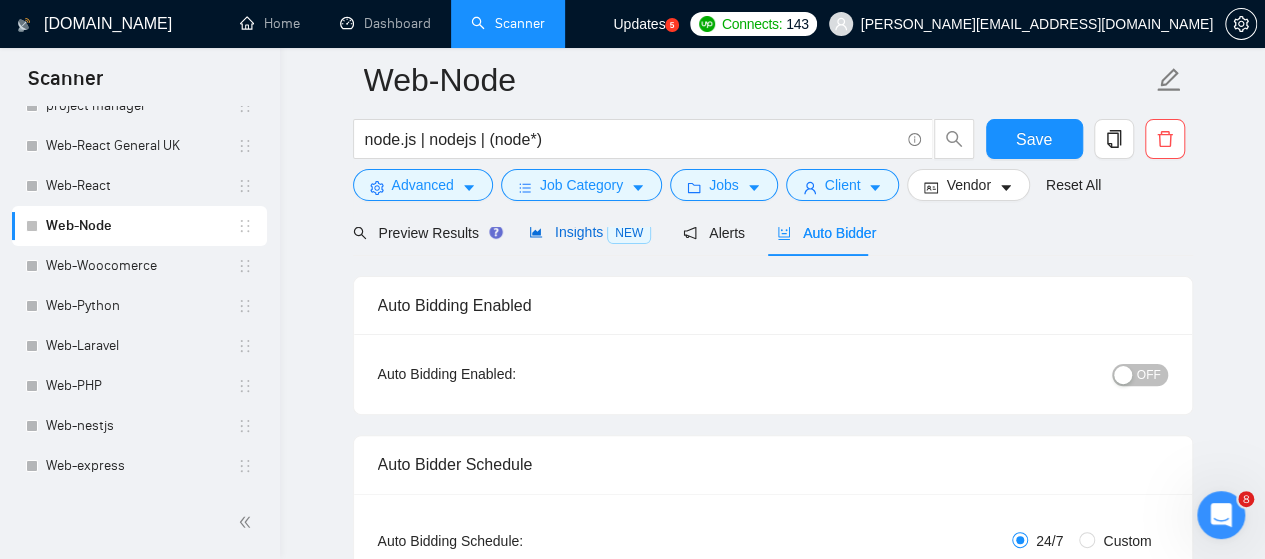 click on "Insights NEW" at bounding box center (590, 232) 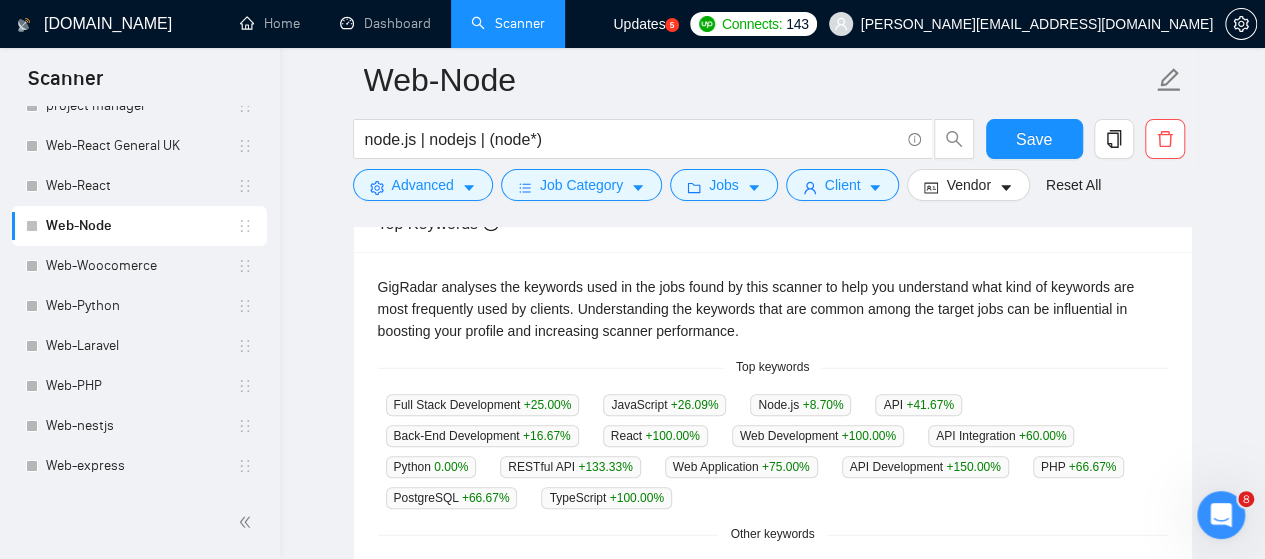 scroll, scrollTop: 500, scrollLeft: 0, axis: vertical 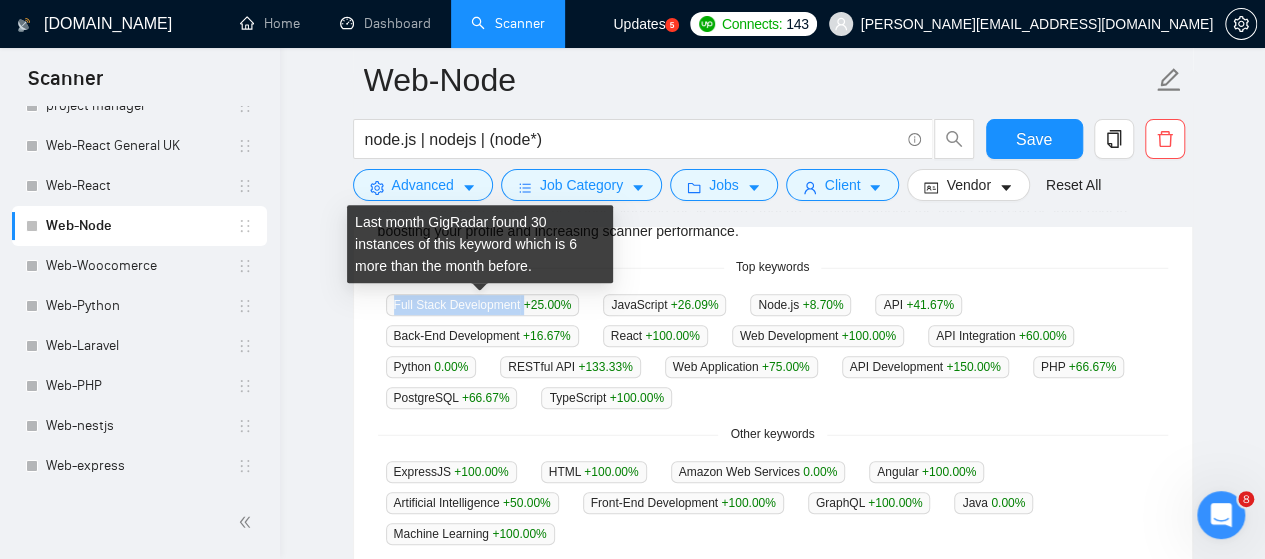 drag, startPoint x: 395, startPoint y: 297, endPoint x: 518, endPoint y: 300, distance: 123.03658 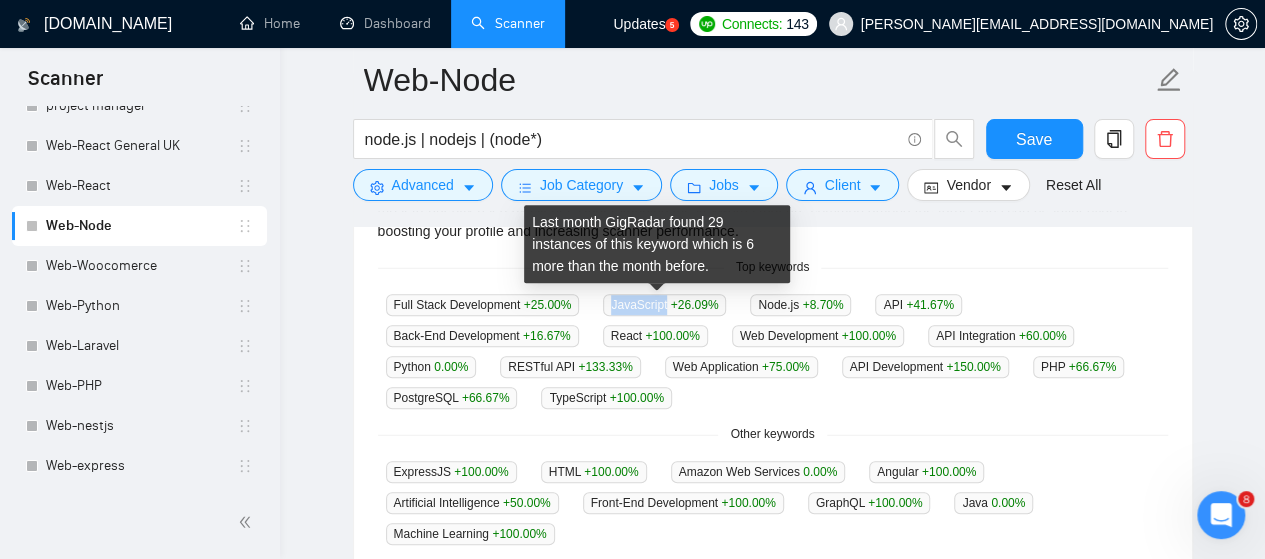 drag, startPoint x: 606, startPoint y: 305, endPoint x: 657, endPoint y: 311, distance: 51.351727 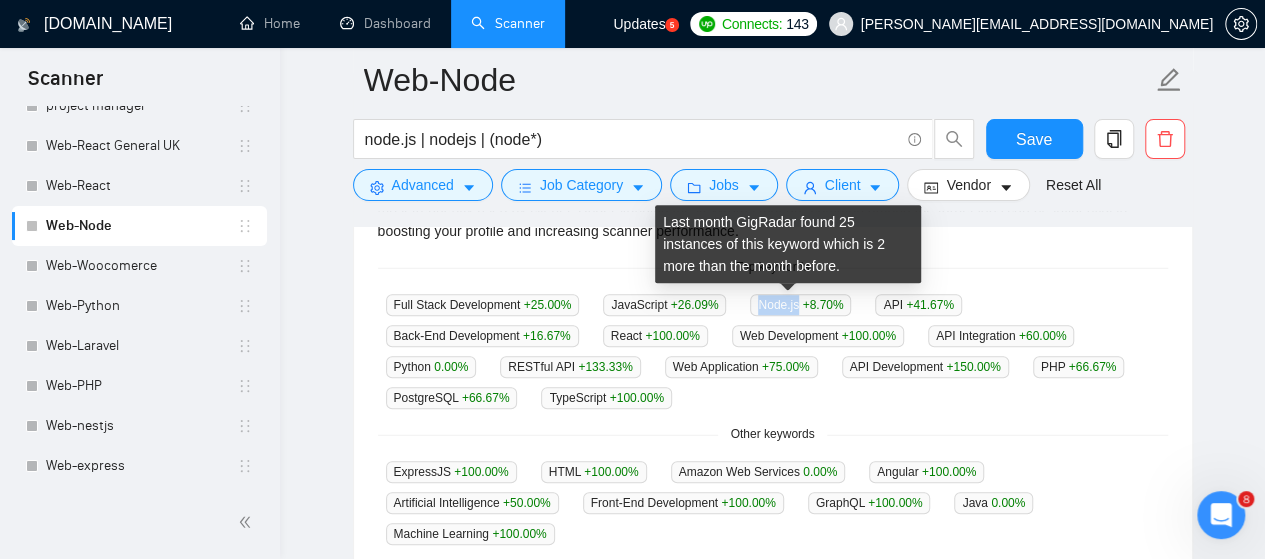 drag, startPoint x: 748, startPoint y: 303, endPoint x: 786, endPoint y: 303, distance: 38 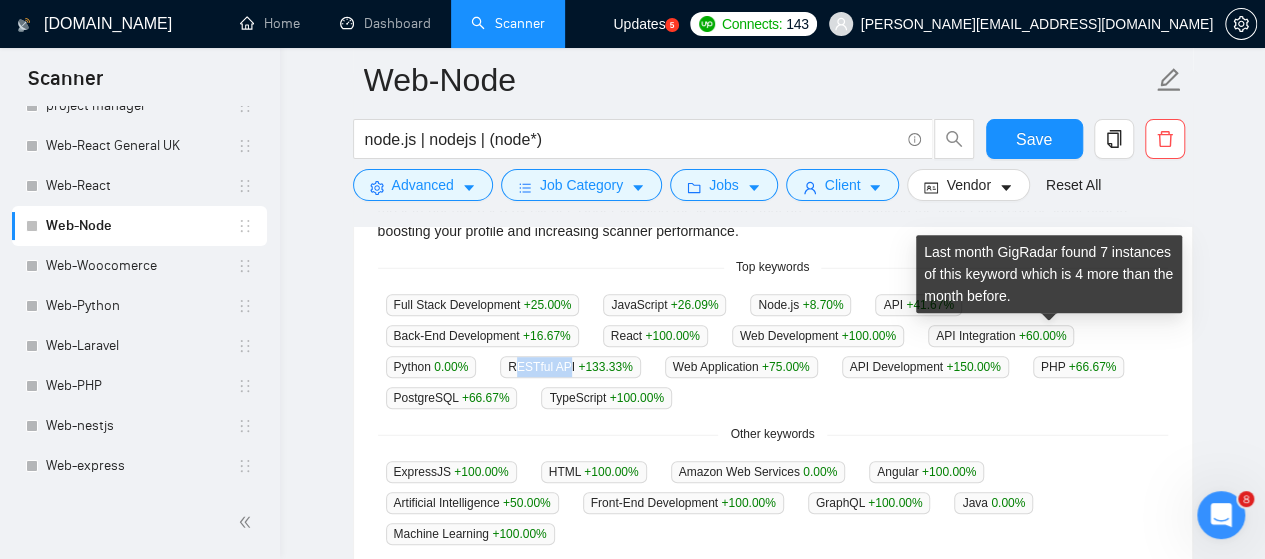 drag, startPoint x: 995, startPoint y: 329, endPoint x: 1047, endPoint y: 336, distance: 52.46904 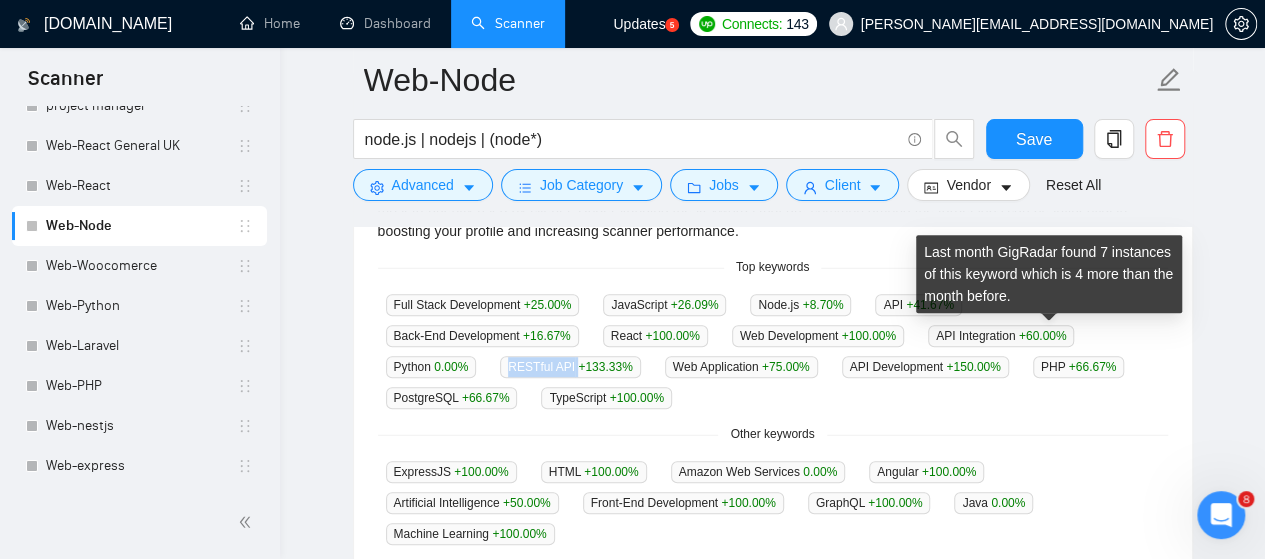 drag, startPoint x: 992, startPoint y: 334, endPoint x: 1053, endPoint y: 338, distance: 61.13101 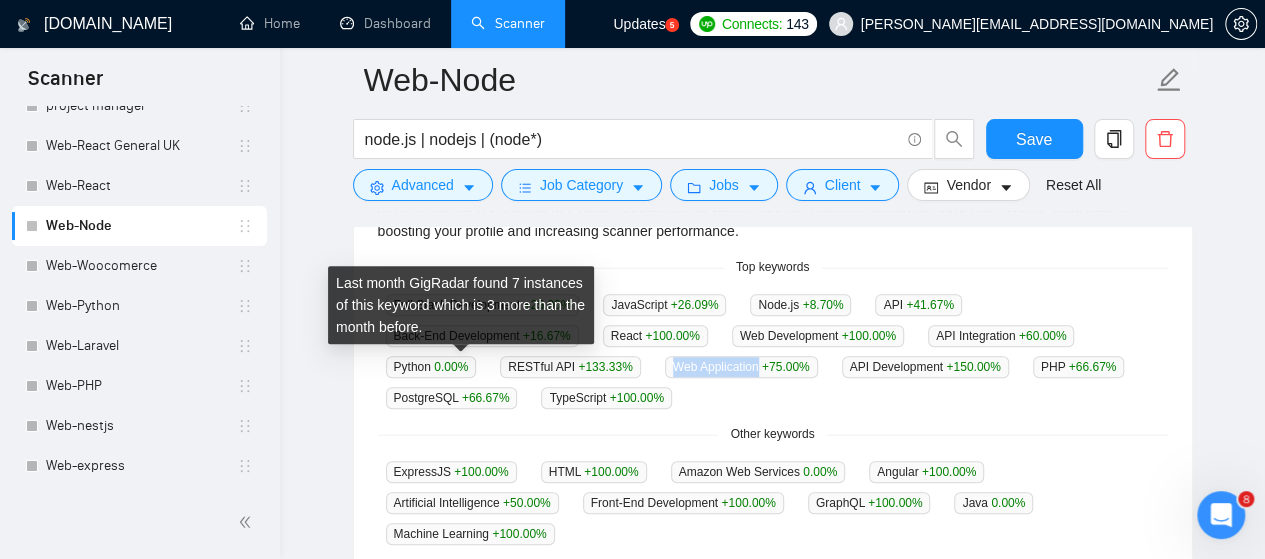 drag, startPoint x: 399, startPoint y: 365, endPoint x: 478, endPoint y: 367, distance: 79.025314 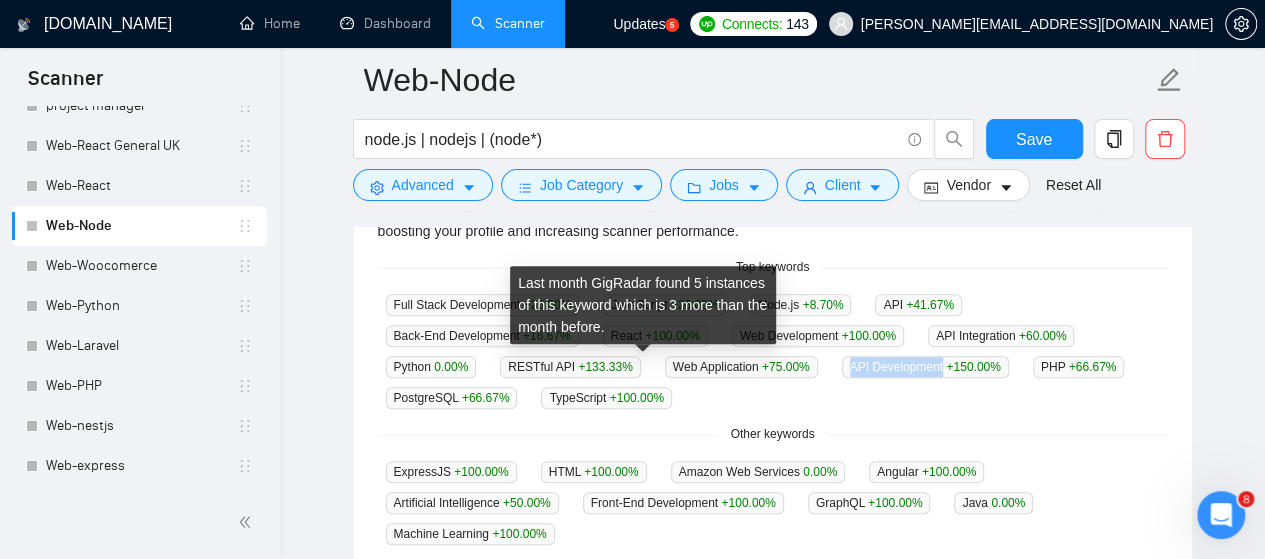drag, startPoint x: 570, startPoint y: 365, endPoint x: 661, endPoint y: 359, distance: 91.197586 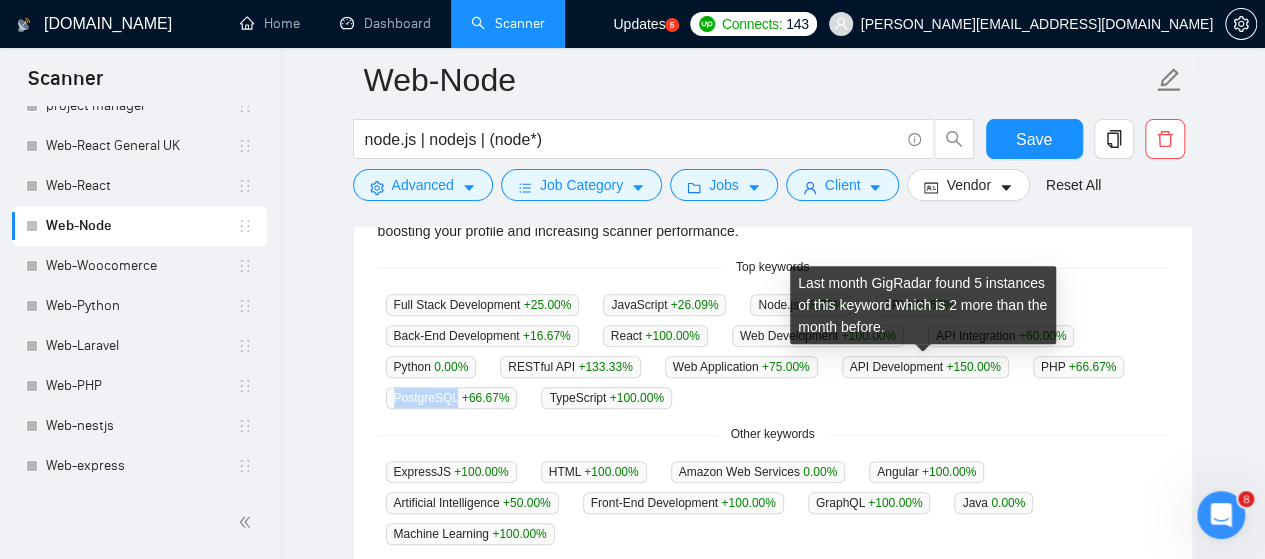 drag, startPoint x: 870, startPoint y: 364, endPoint x: 930, endPoint y: 360, distance: 60.133186 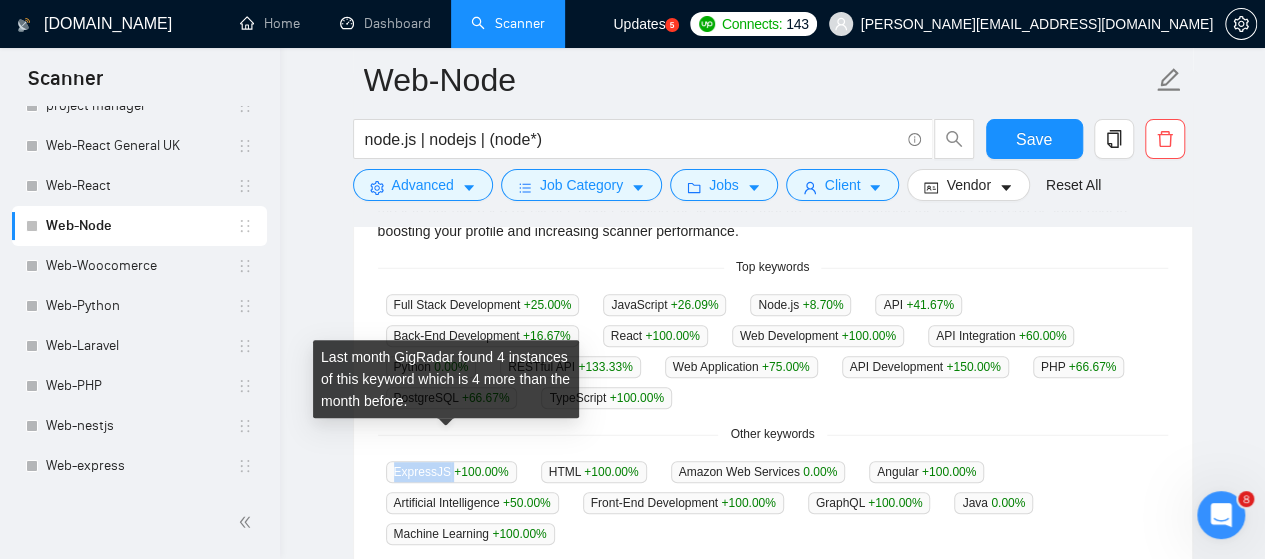 drag, startPoint x: 394, startPoint y: 435, endPoint x: 432, endPoint y: 434, distance: 38.013157 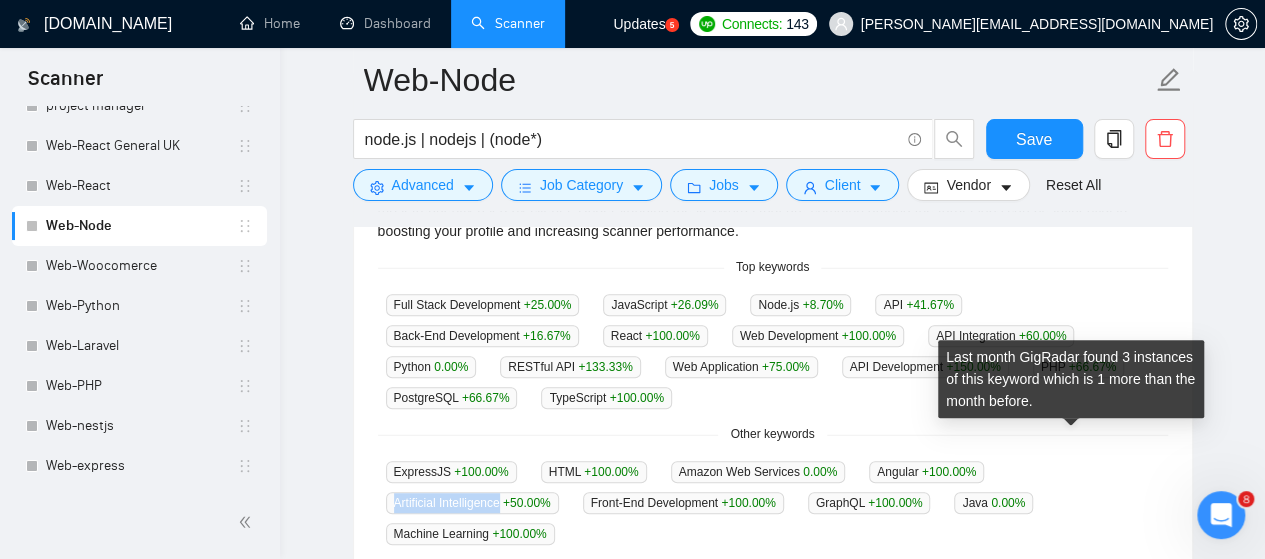 drag, startPoint x: 996, startPoint y: 436, endPoint x: 1100, endPoint y: 433, distance: 104.04326 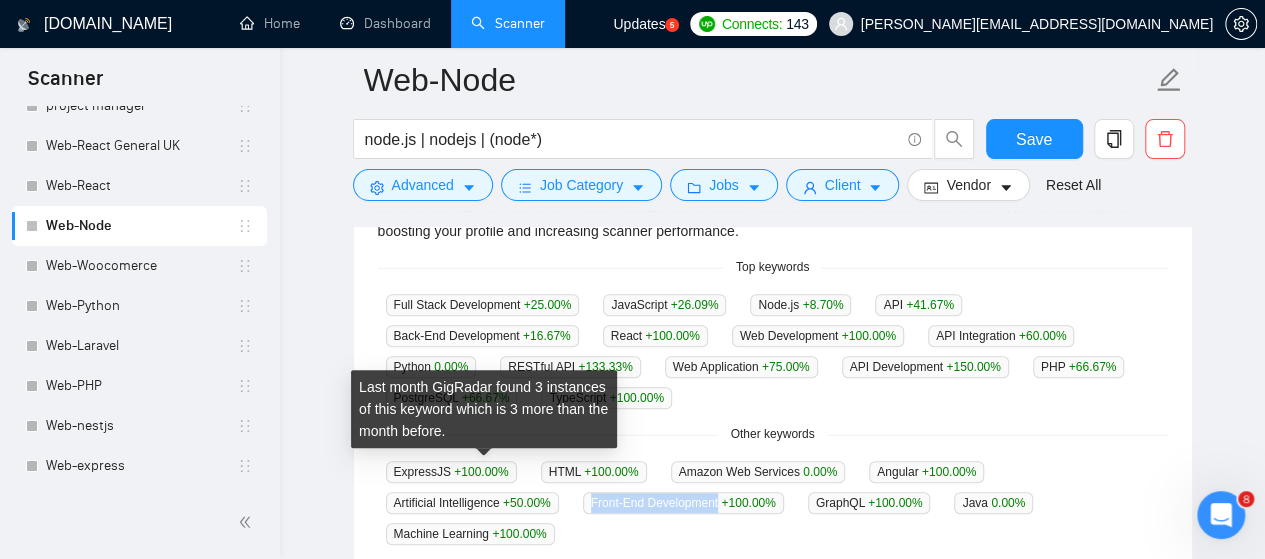 drag, startPoint x: 393, startPoint y: 468, endPoint x: 519, endPoint y: 471, distance: 126.035706 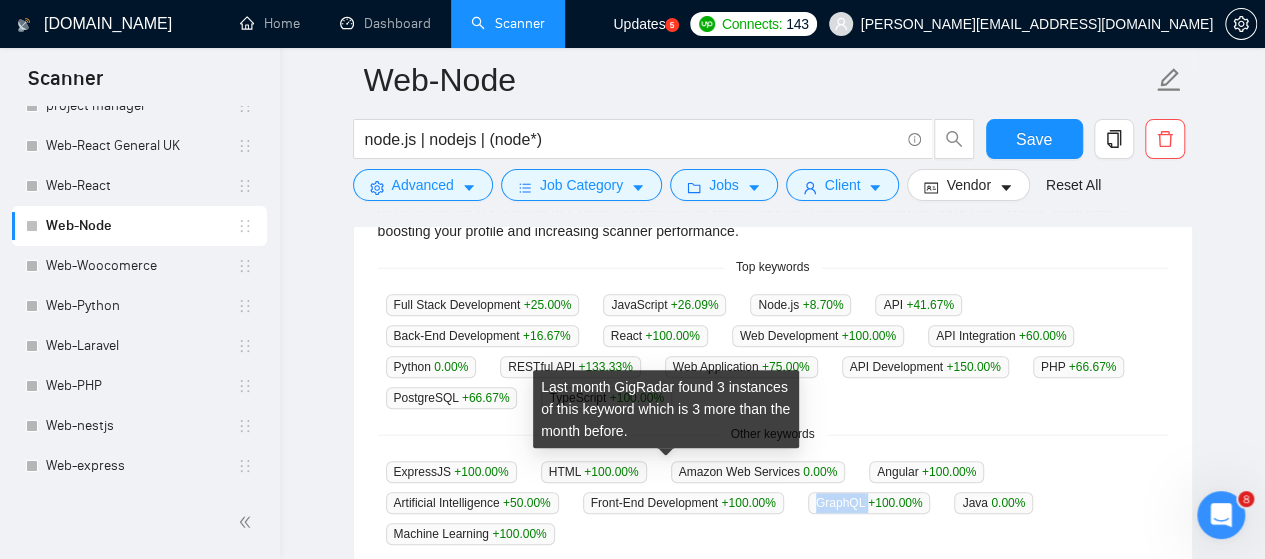 drag, startPoint x: 618, startPoint y: 469, endPoint x: 664, endPoint y: 469, distance: 46 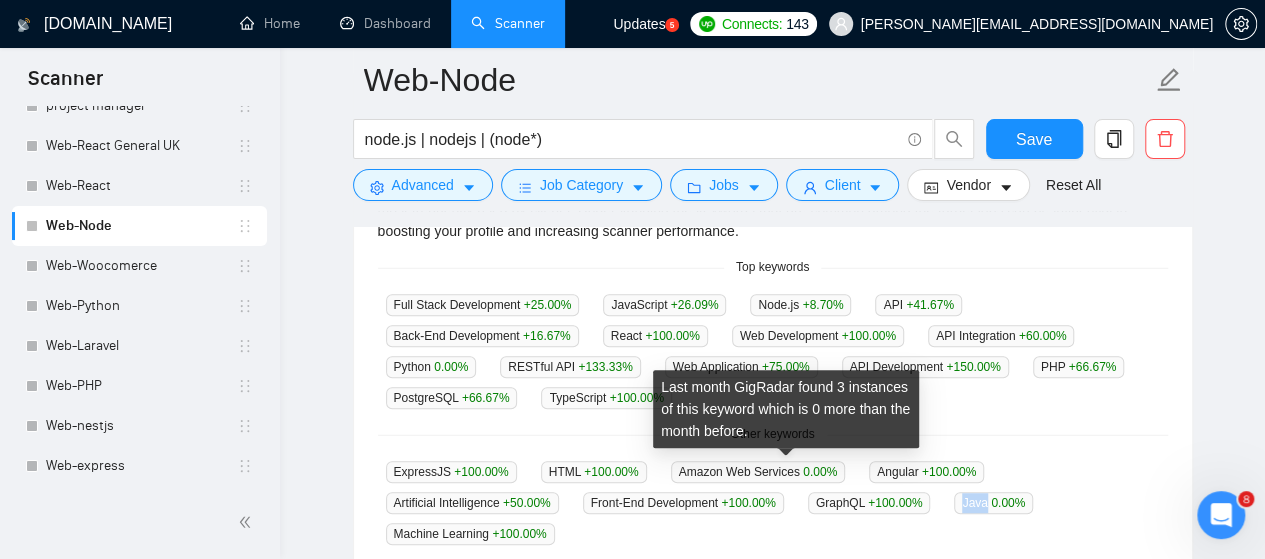drag, startPoint x: 758, startPoint y: 467, endPoint x: 779, endPoint y: 465, distance: 21.095022 